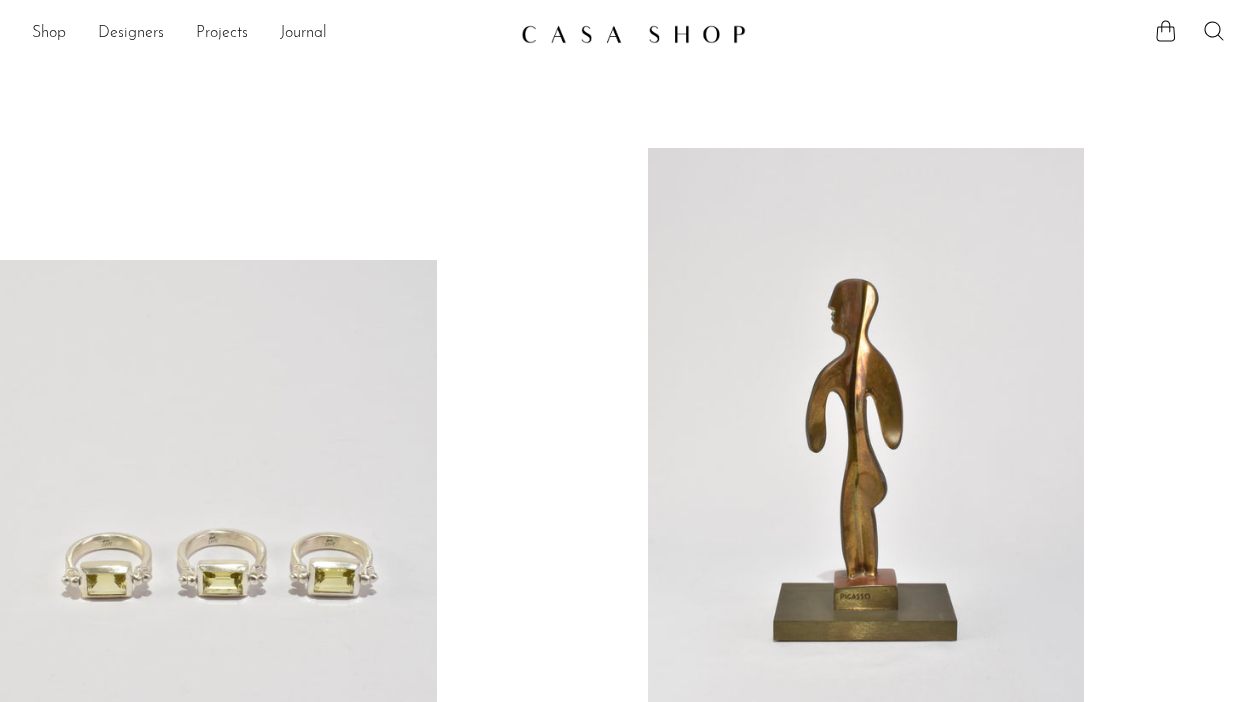 scroll, scrollTop: 0, scrollLeft: 0, axis: both 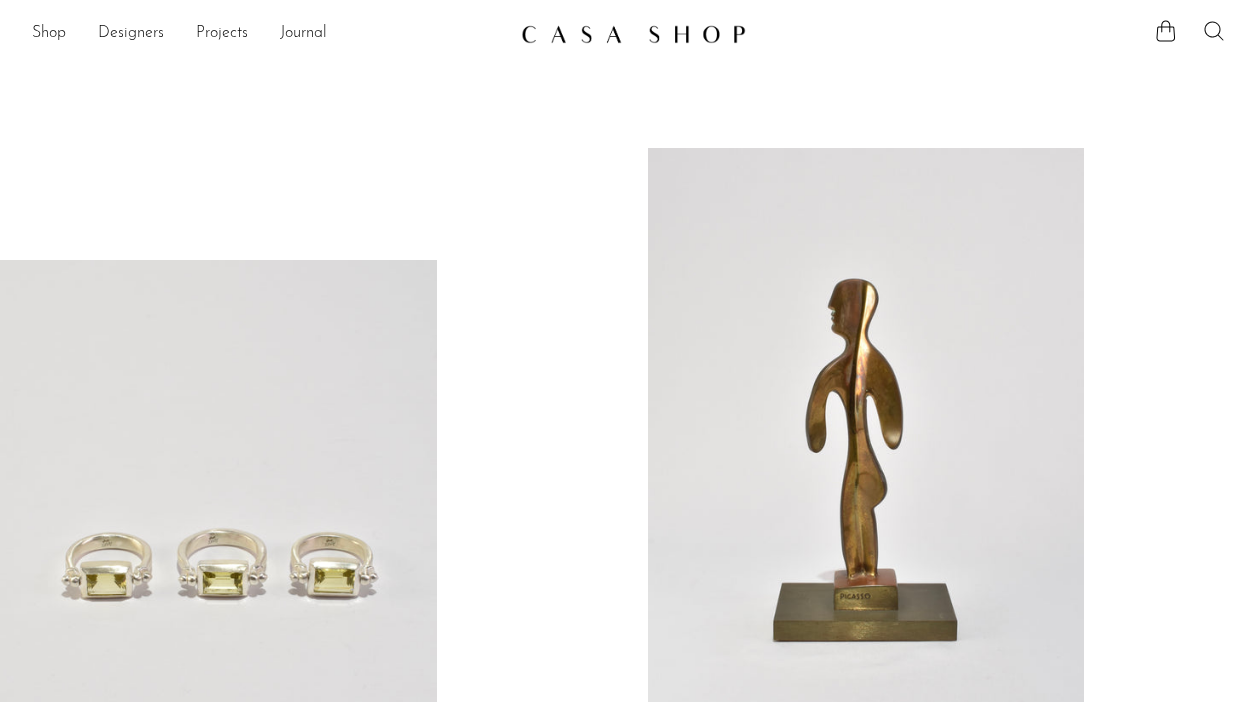 click 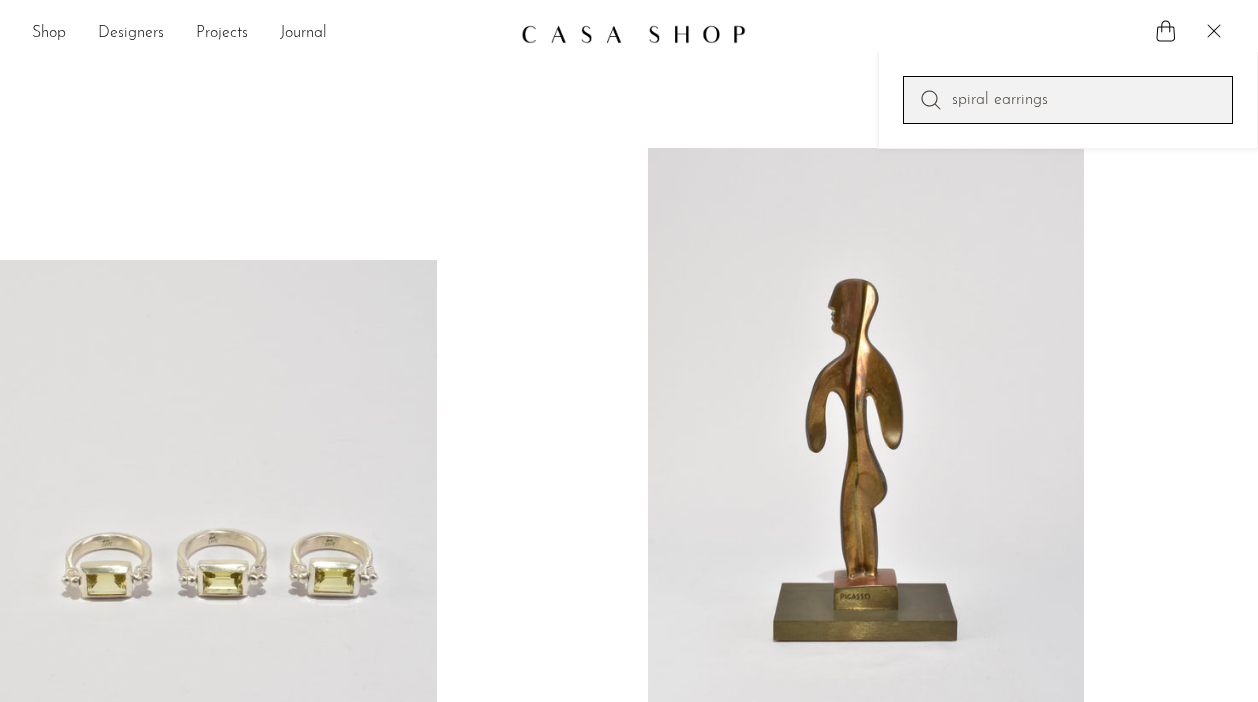 type on "spiral earrings" 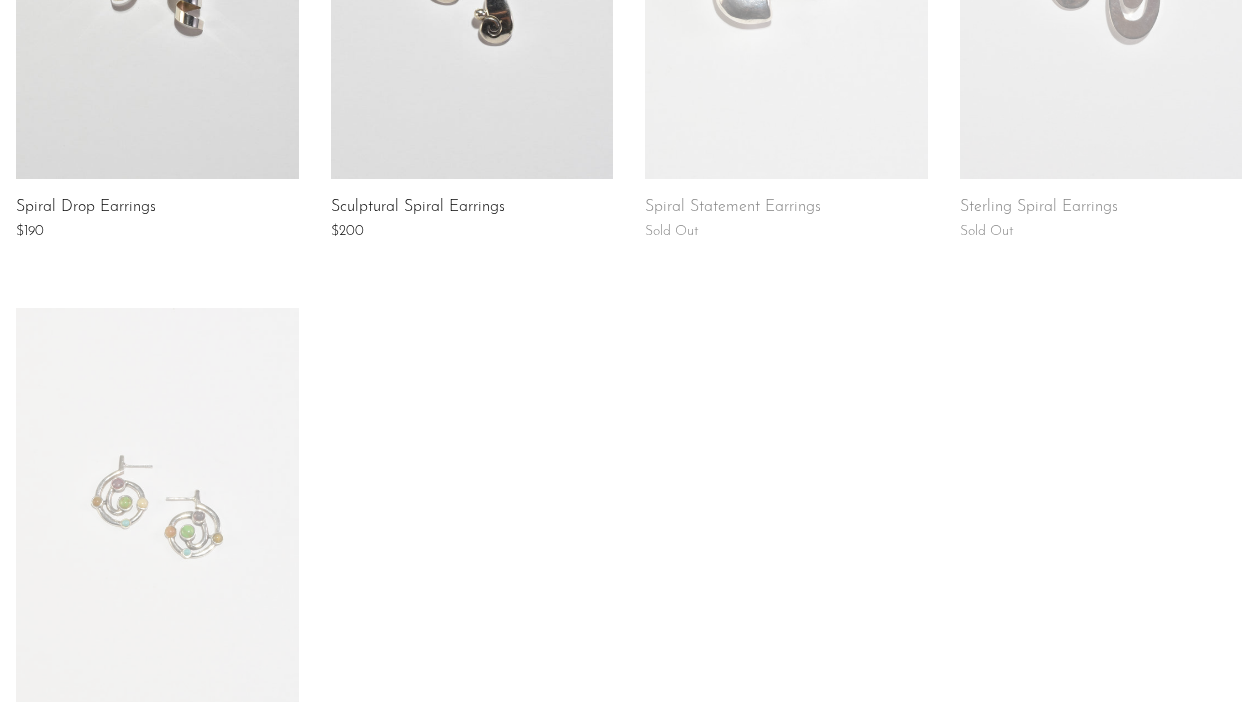 scroll, scrollTop: 596, scrollLeft: 0, axis: vertical 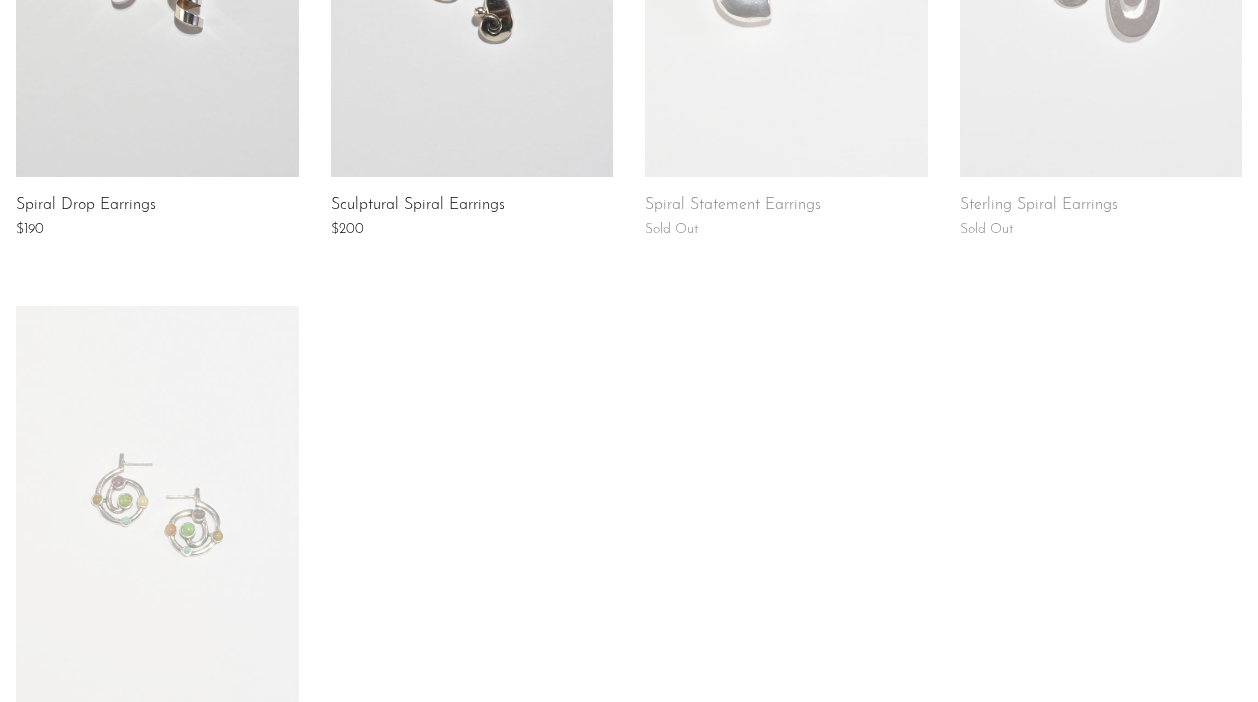 click at bounding box center (472, -23) 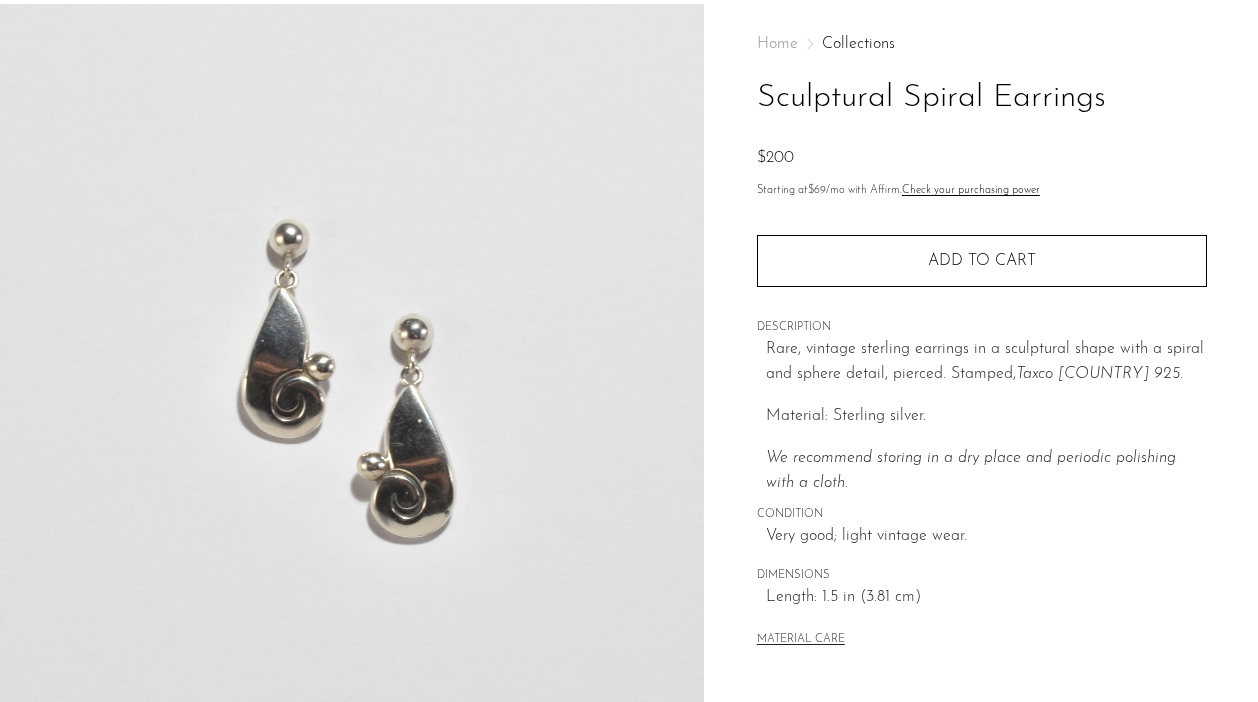 scroll, scrollTop: 95, scrollLeft: 0, axis: vertical 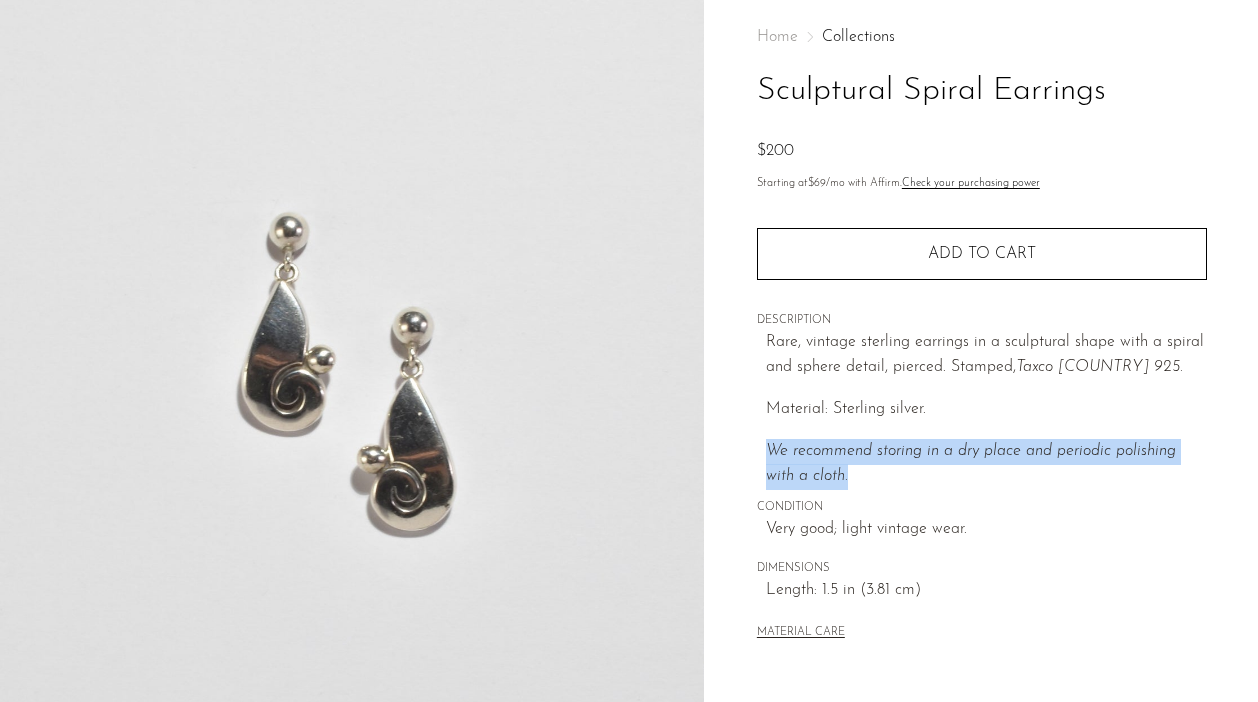 drag, startPoint x: 833, startPoint y: 479, endPoint x: 759, endPoint y: 451, distance: 79.12016 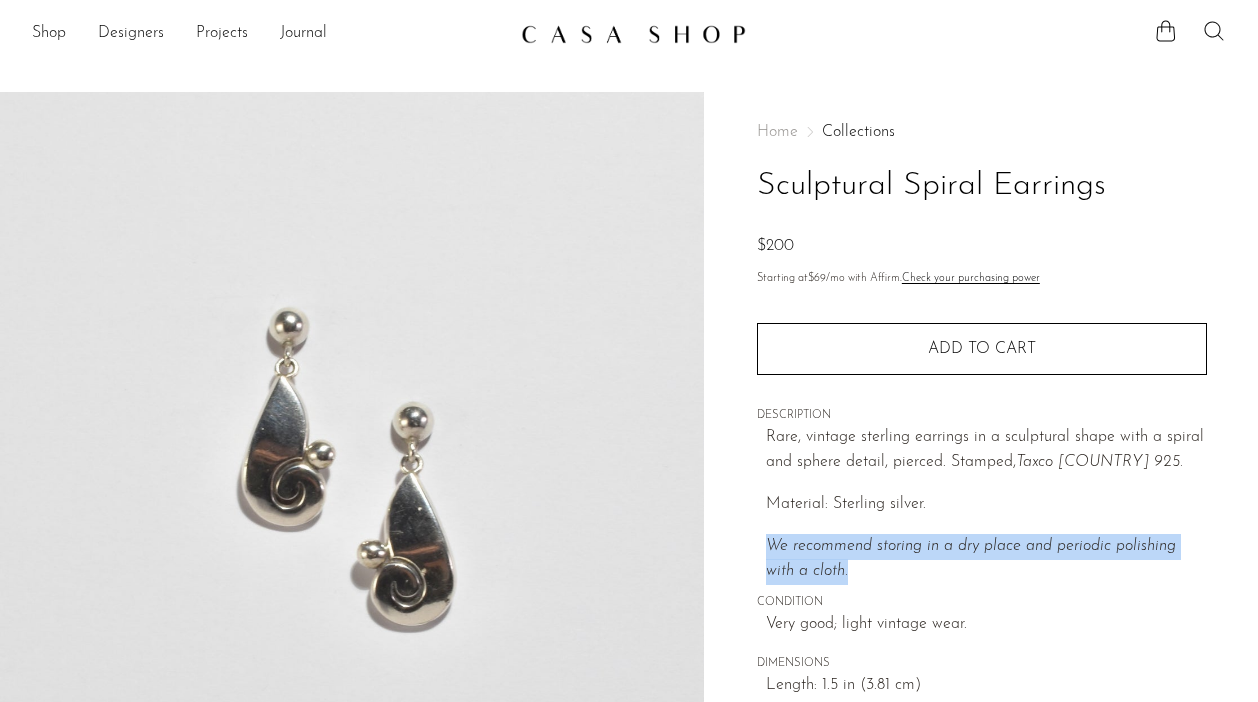 click 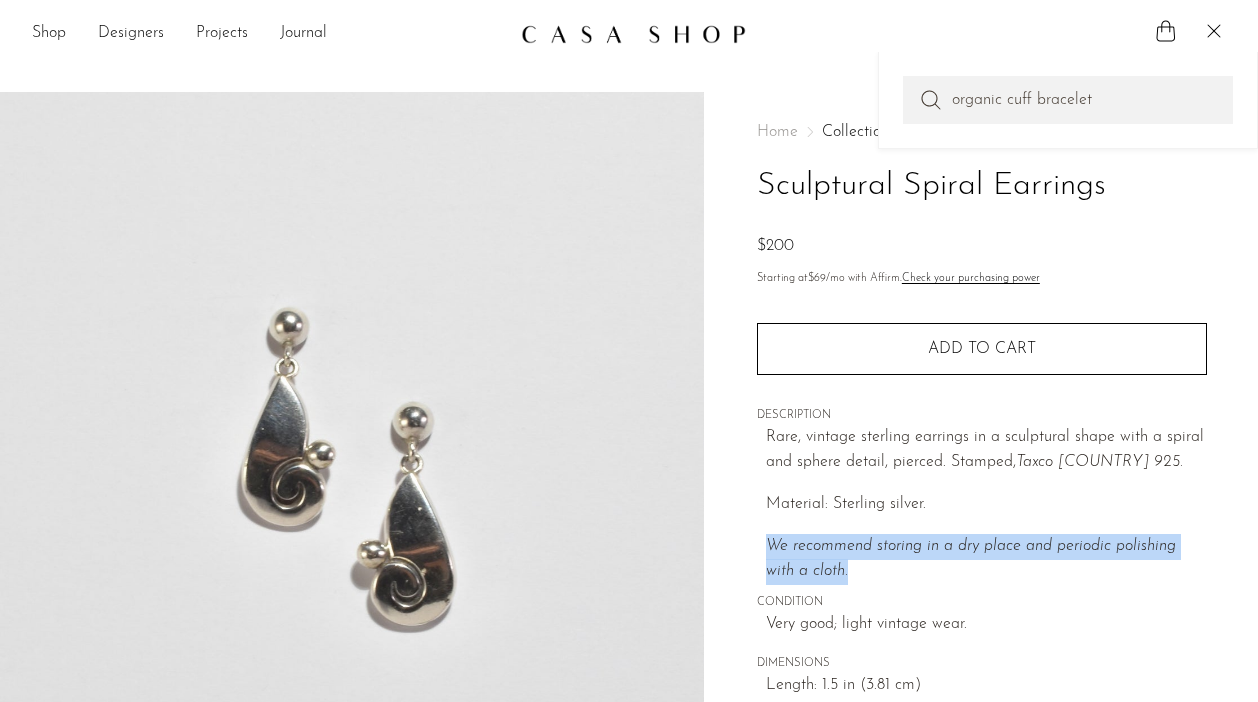 drag, startPoint x: 817, startPoint y: 567, endPoint x: 754, endPoint y: 556, distance: 63.953106 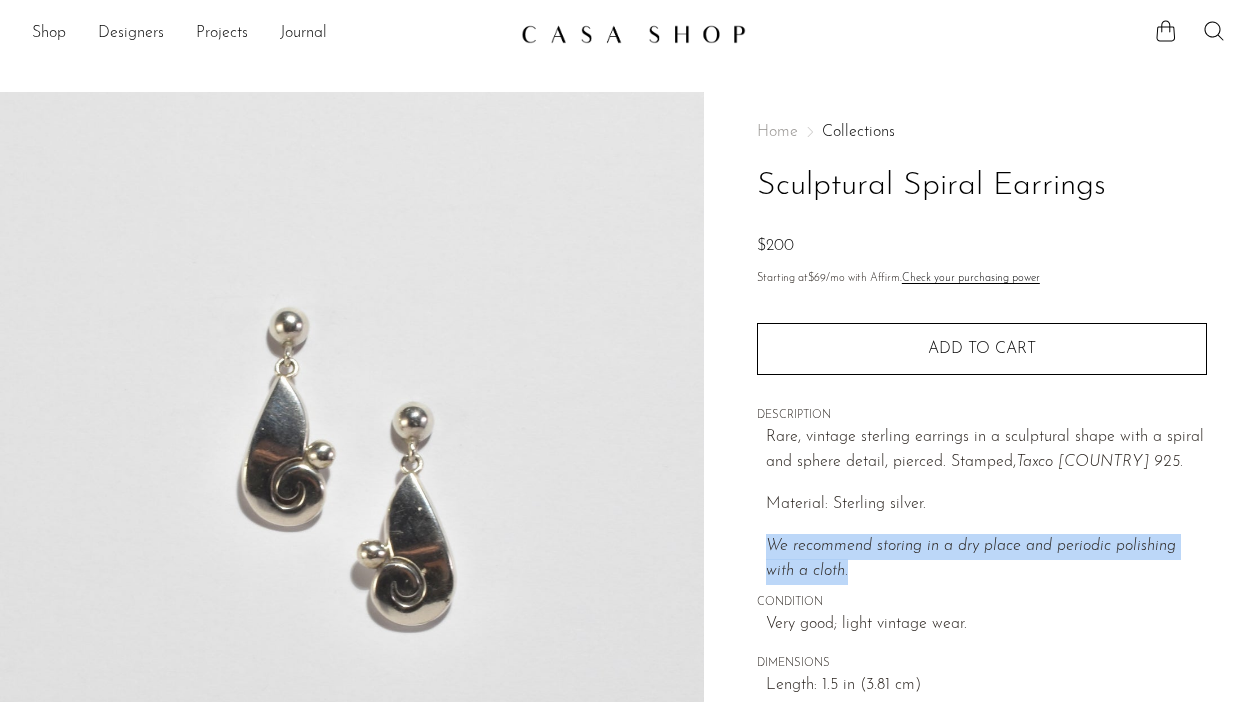 copy on "We recommend storing in a dry place and periodic polishing with a cloth." 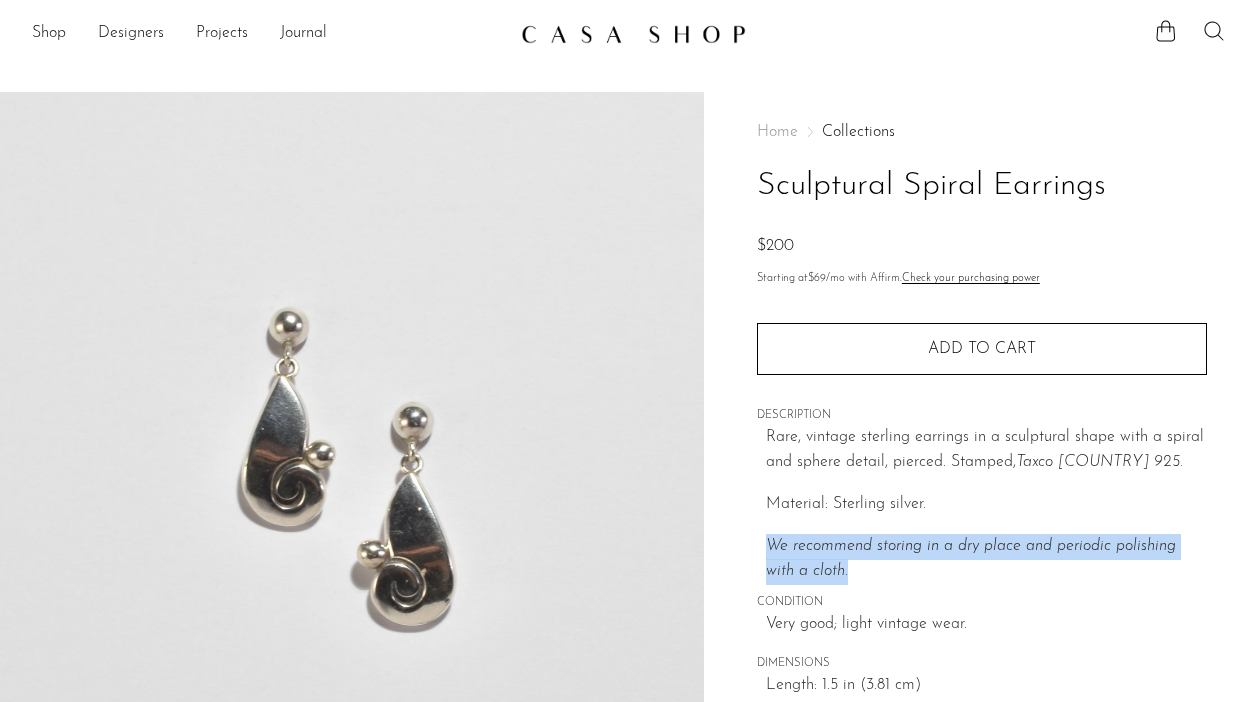 click 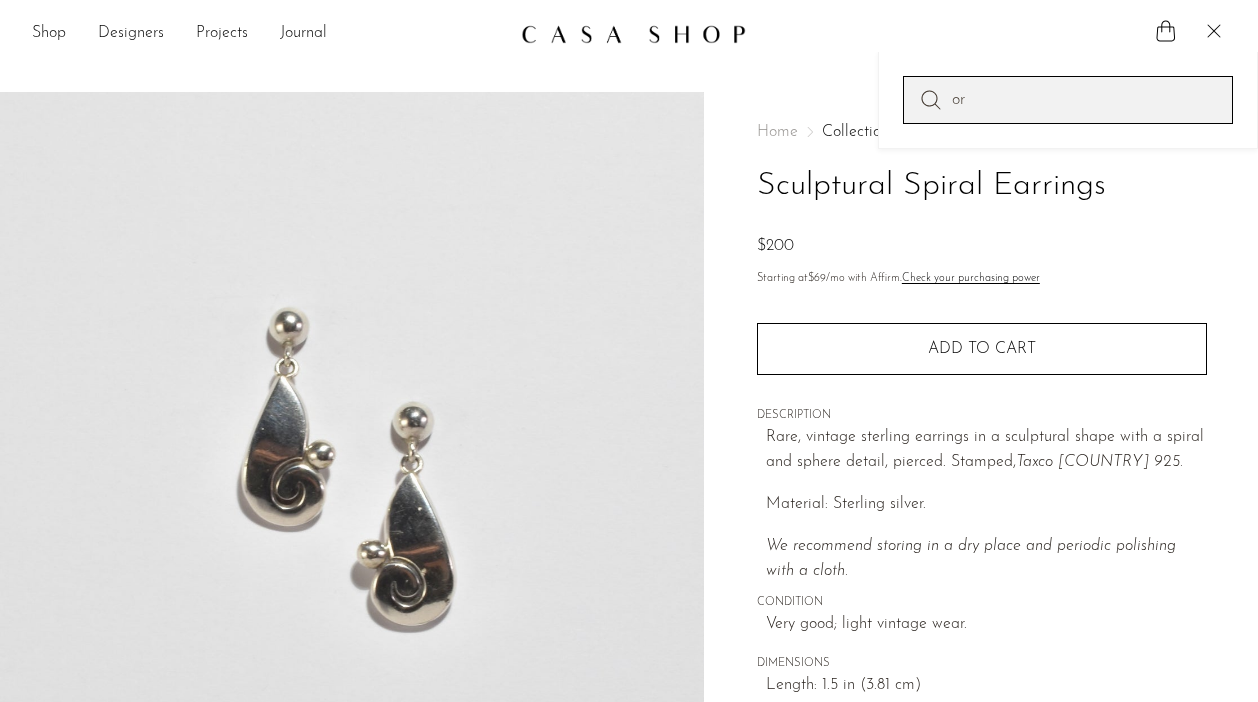 type on "o" 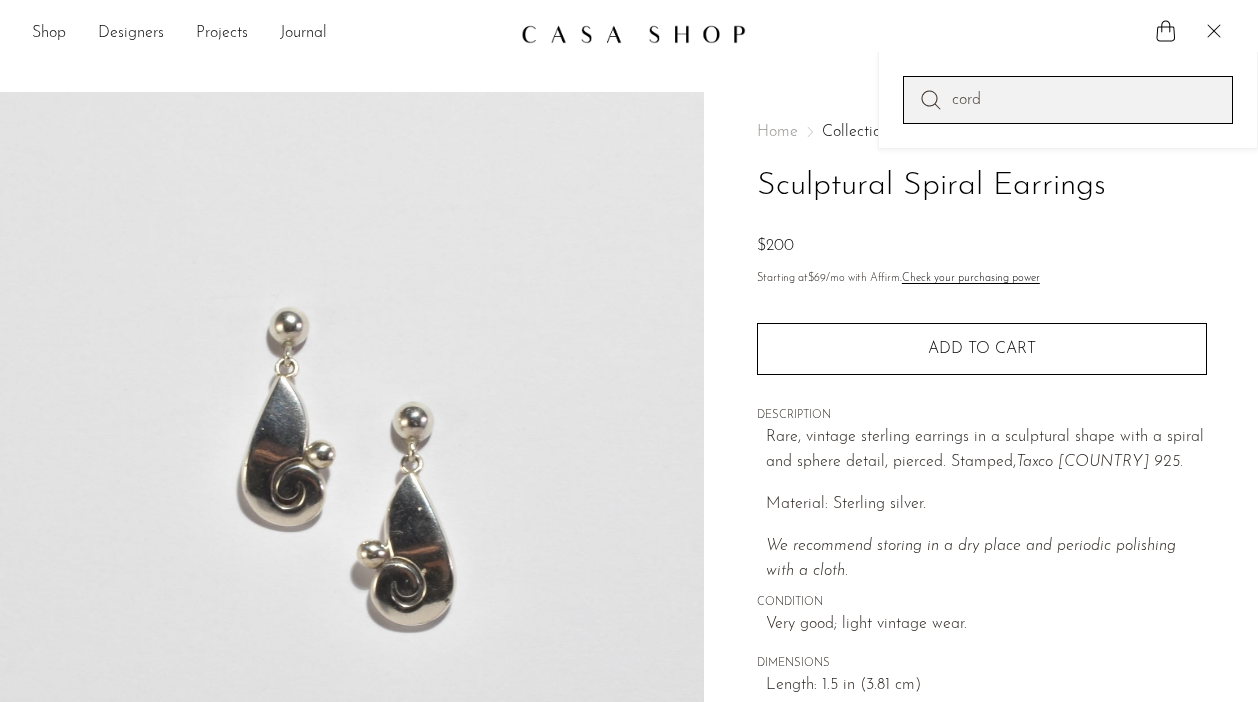 type on "cord" 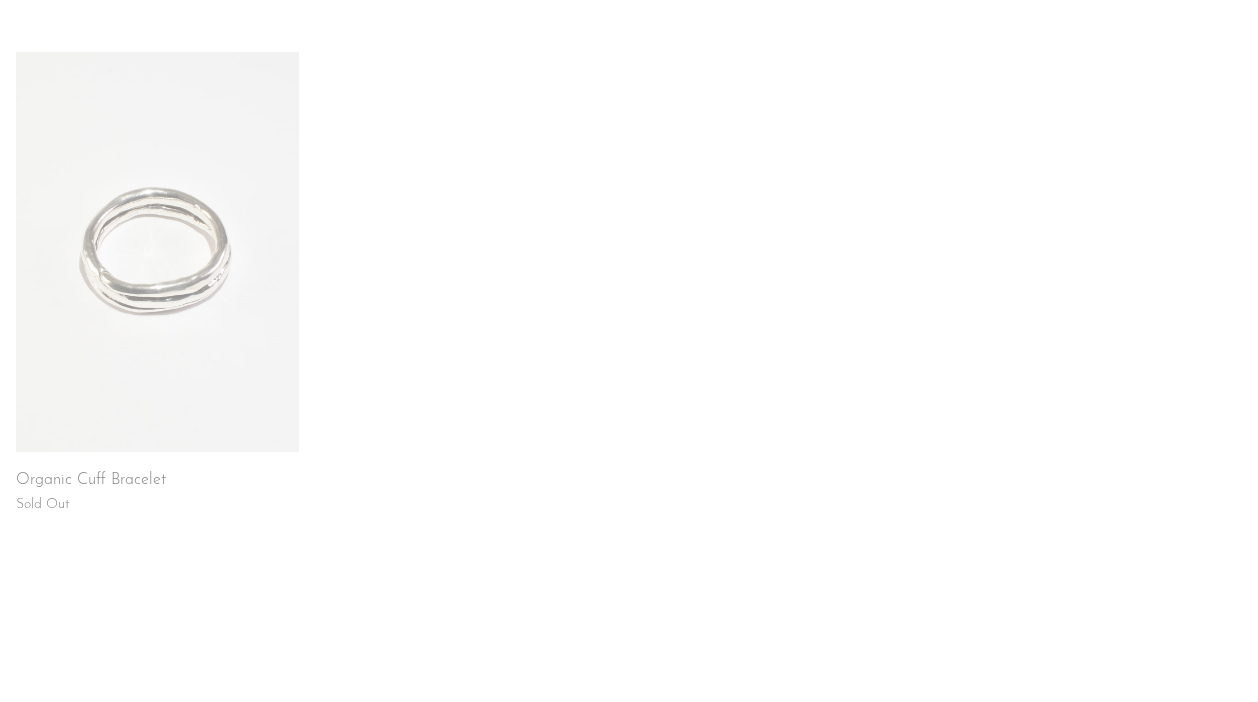 scroll, scrollTop: 459, scrollLeft: 0, axis: vertical 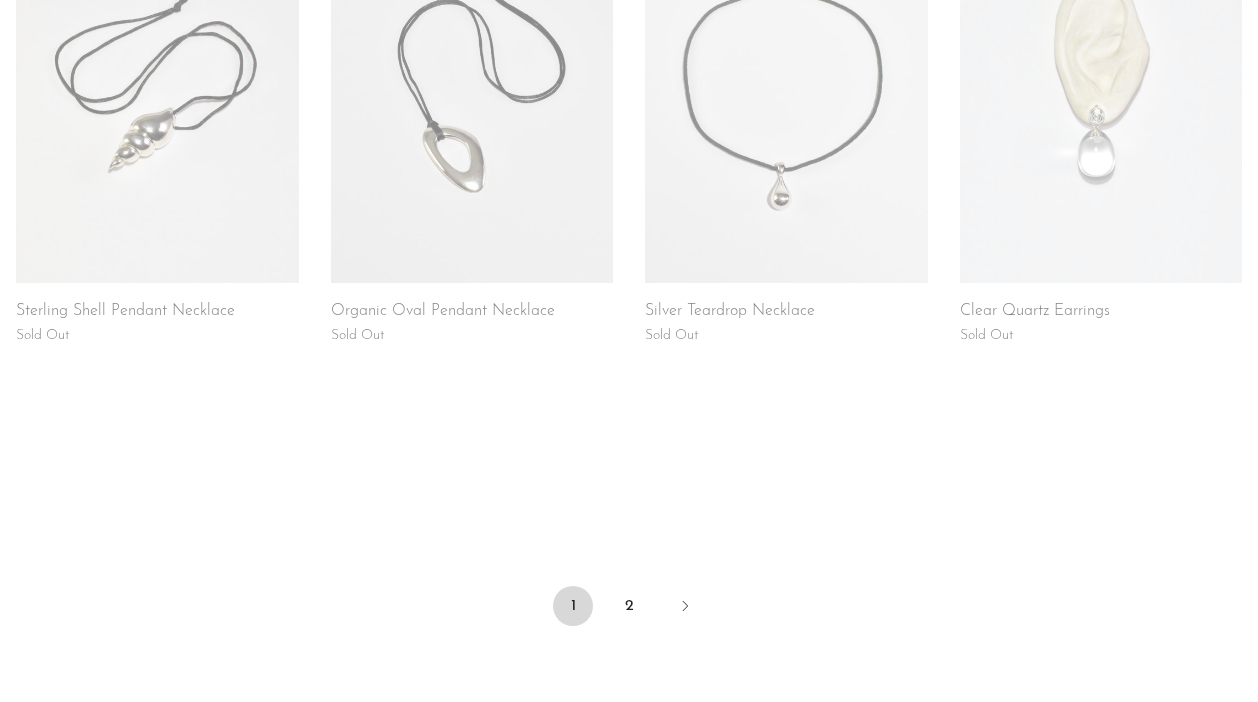 click at bounding box center (157, 83) 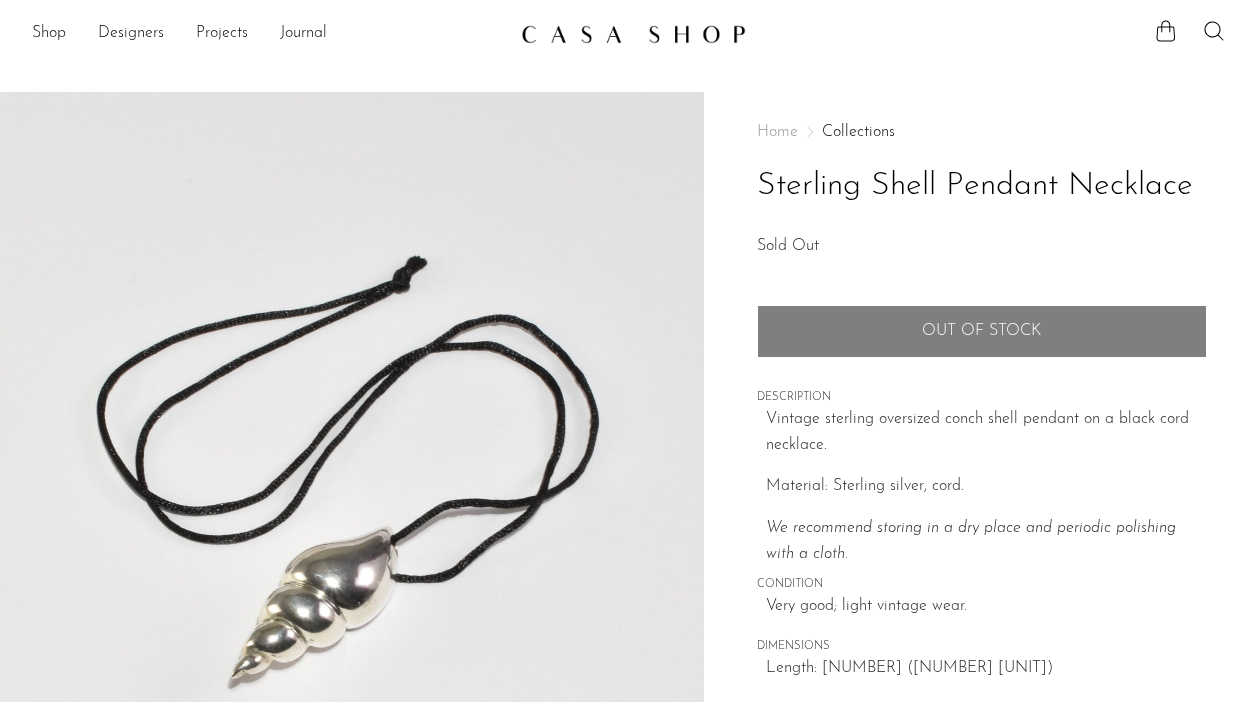 scroll, scrollTop: 0, scrollLeft: 0, axis: both 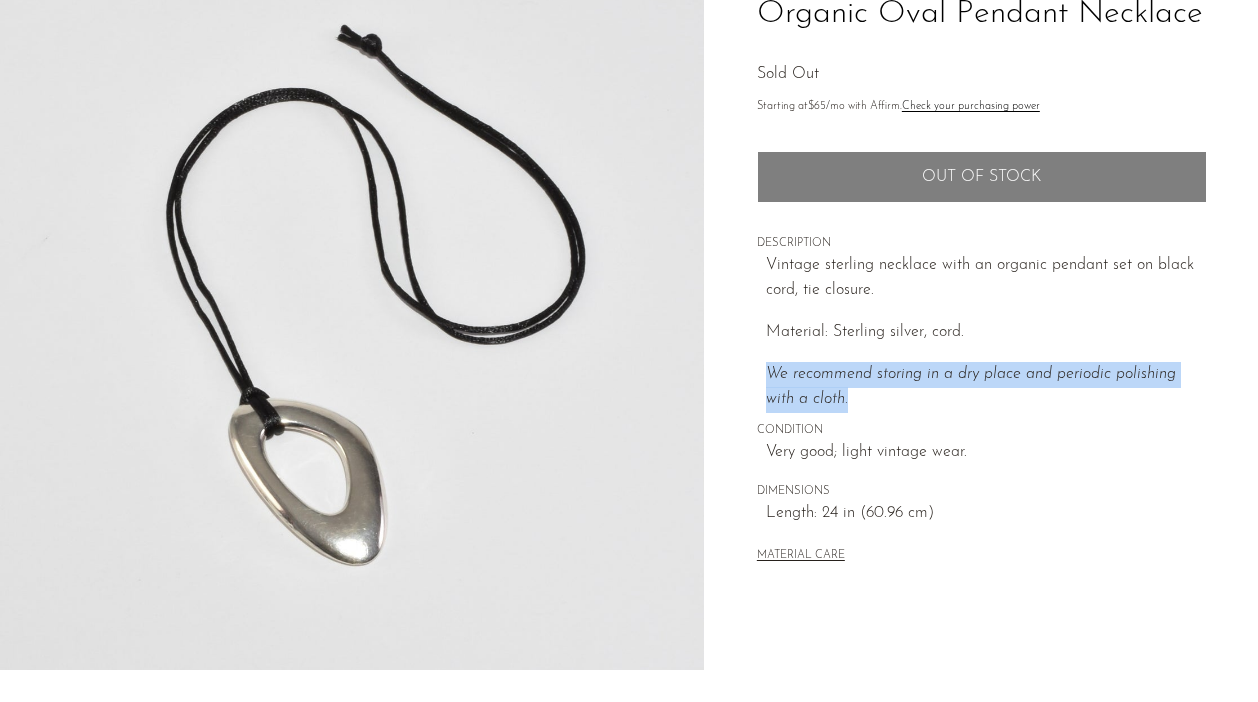 drag, startPoint x: 835, startPoint y: 391, endPoint x: 770, endPoint y: 364, distance: 70.38466 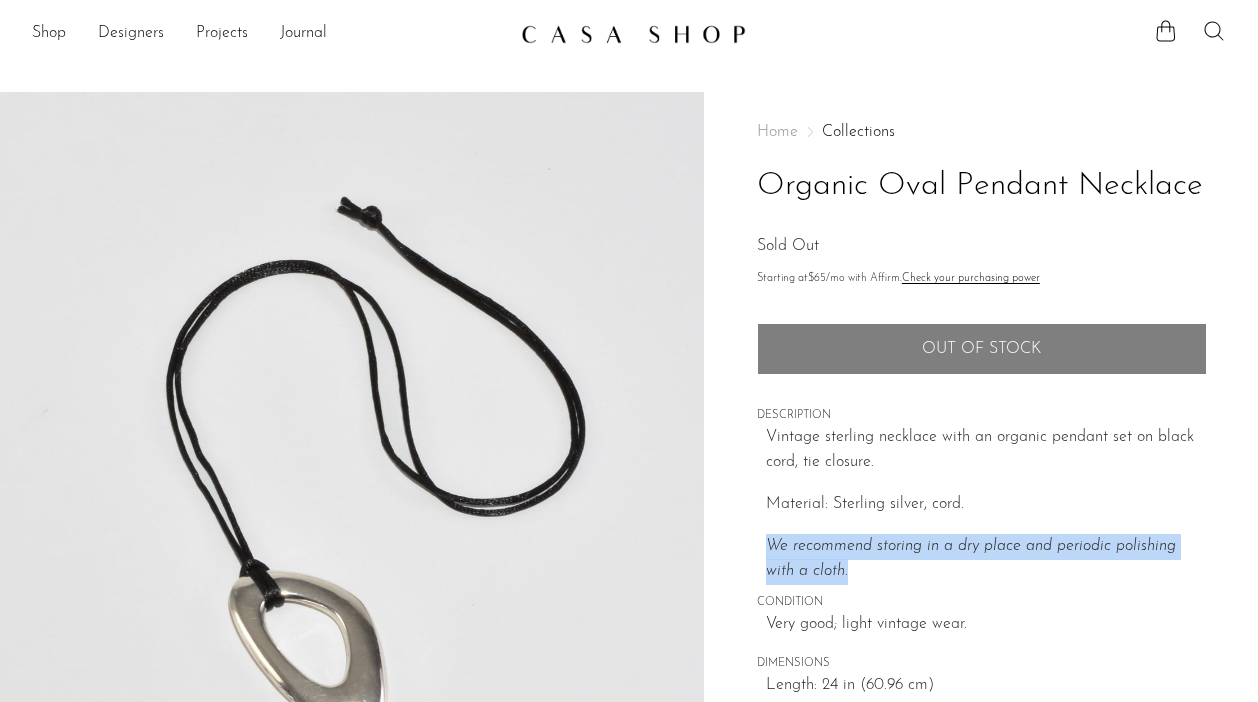 click 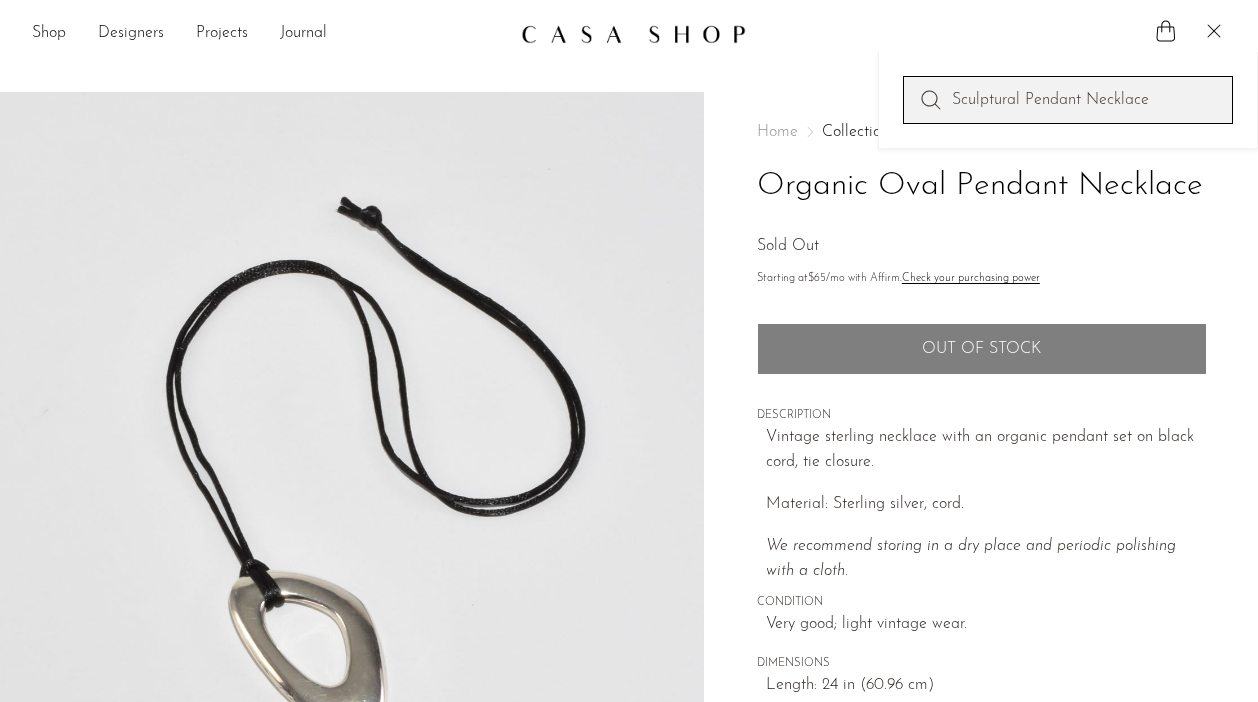 type on "Sculptural Pendant Necklace" 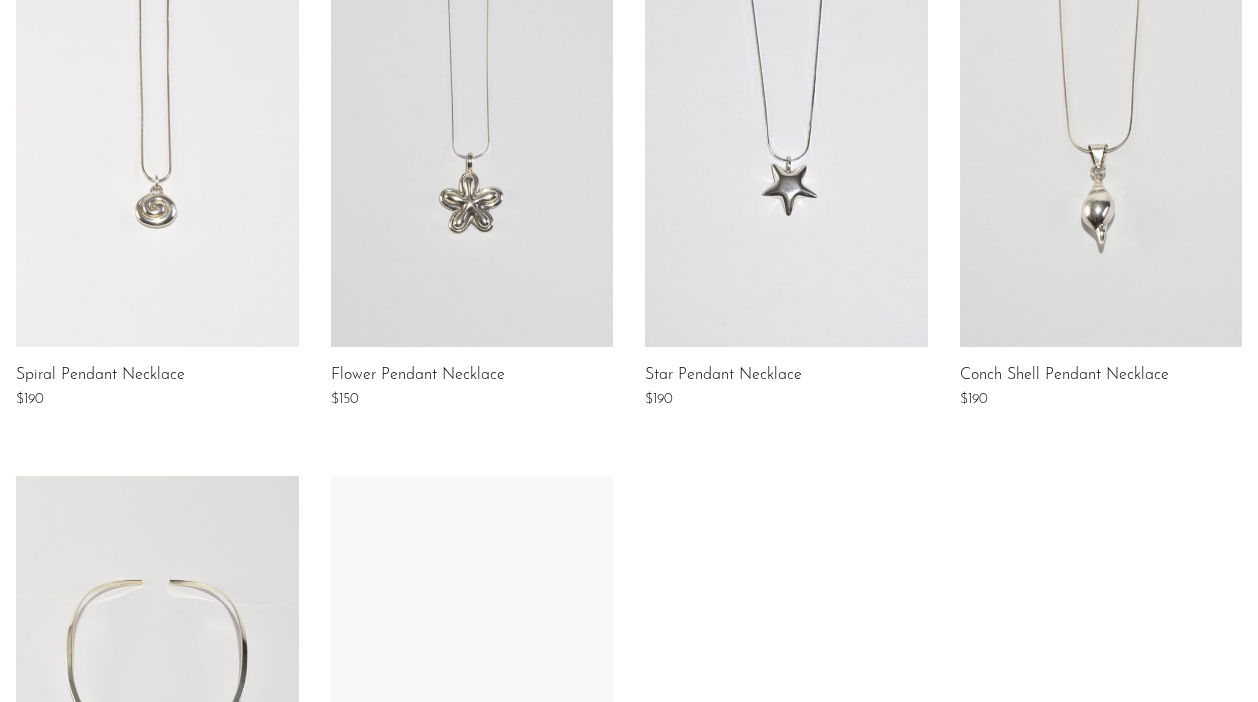 scroll, scrollTop: 301, scrollLeft: 0, axis: vertical 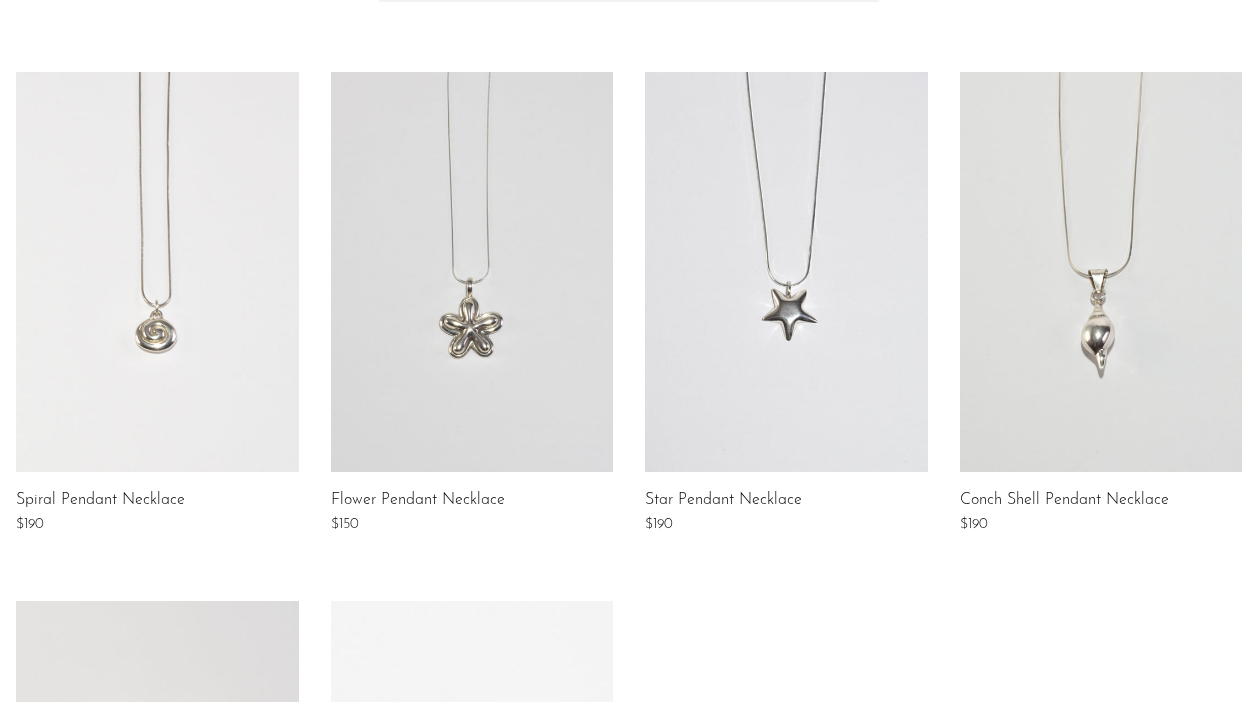 click at bounding box center (472, 272) 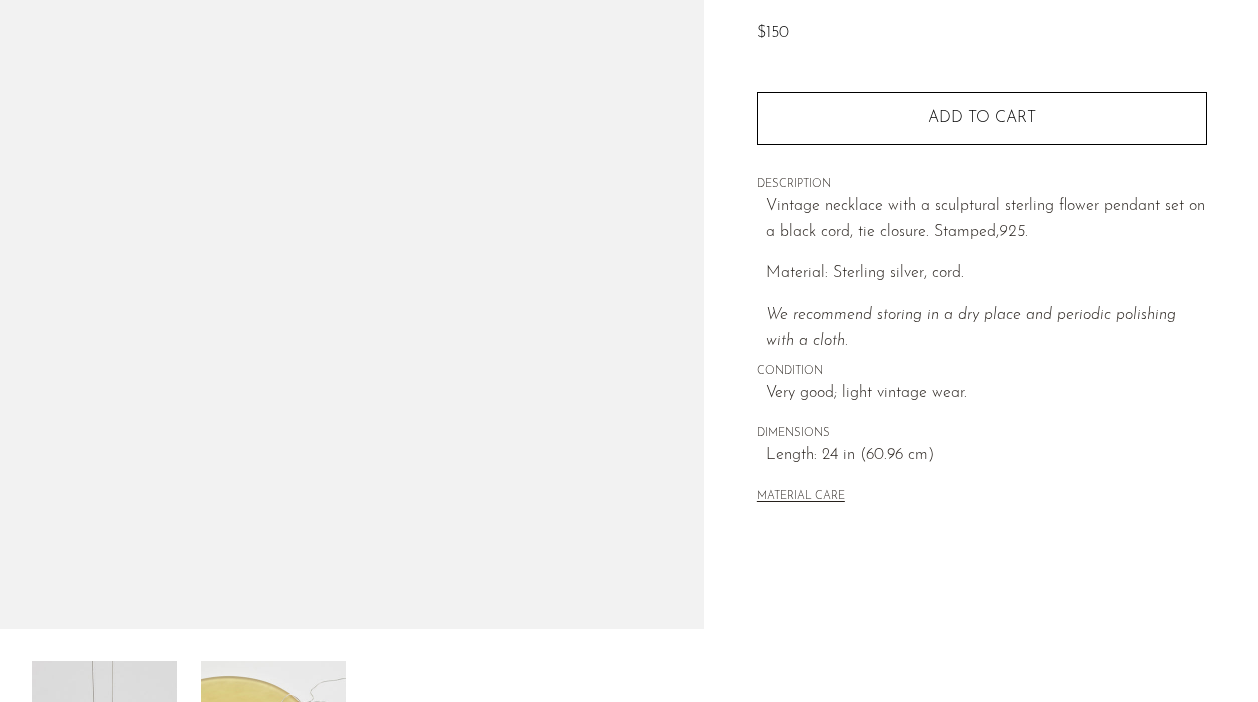 scroll, scrollTop: 231, scrollLeft: 0, axis: vertical 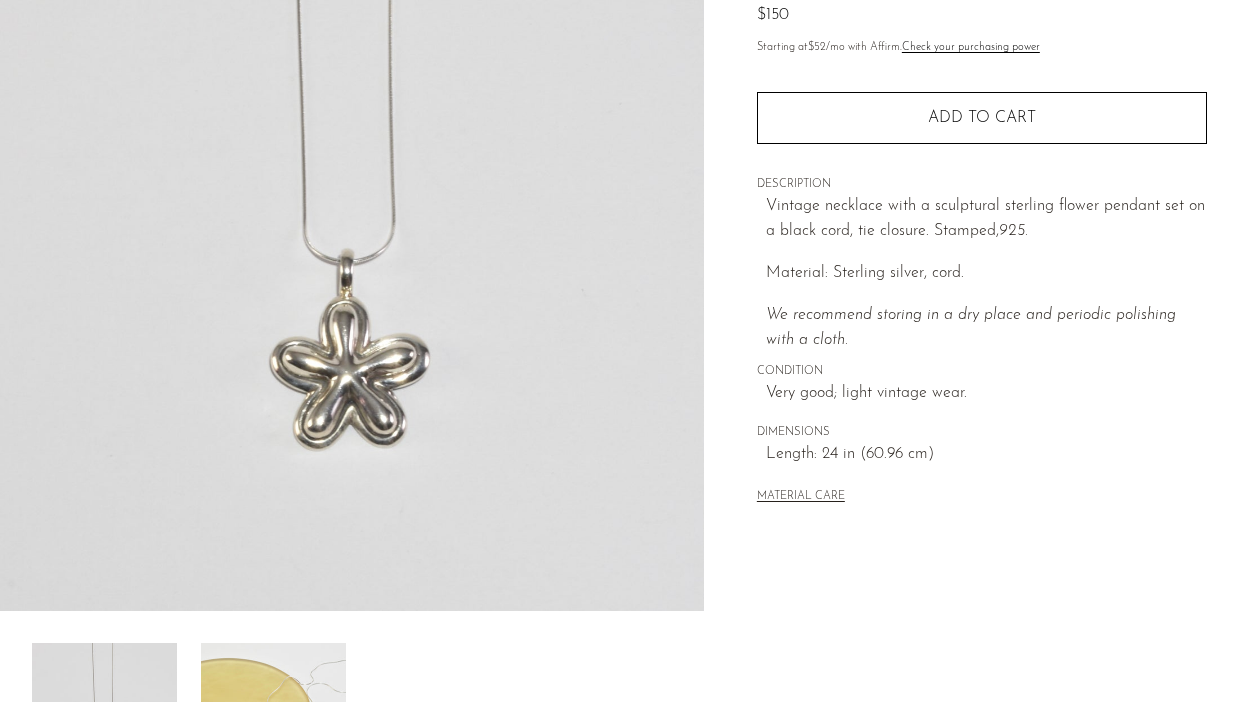 click on "We recommend storing in a dry place and periodic polishing with a cloth." at bounding box center (986, 328) 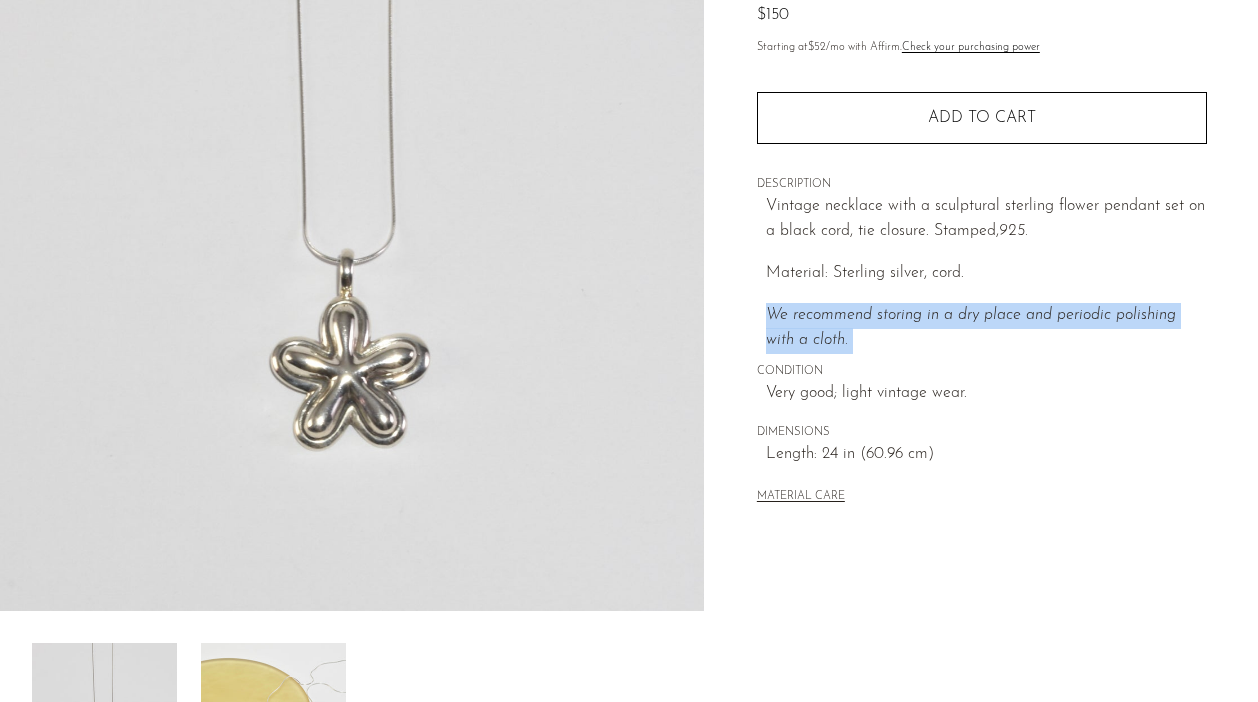 drag, startPoint x: 839, startPoint y: 338, endPoint x: 718, endPoint y: 298, distance: 127.440186 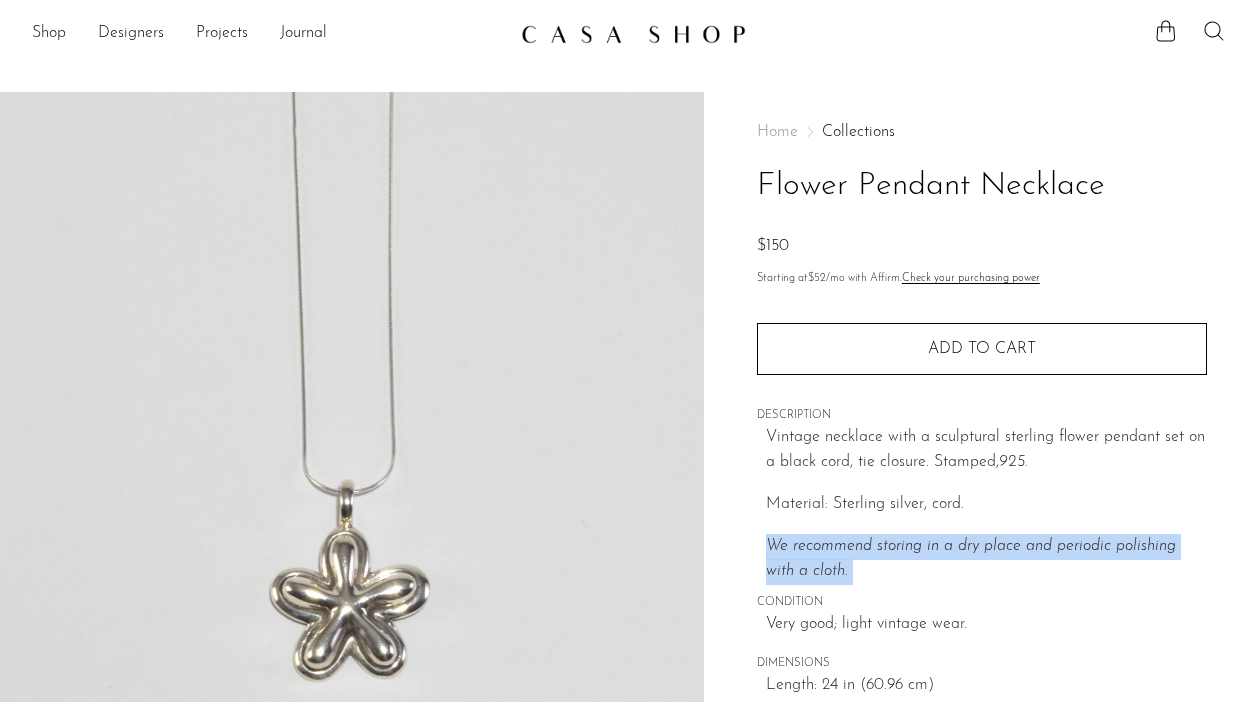 click 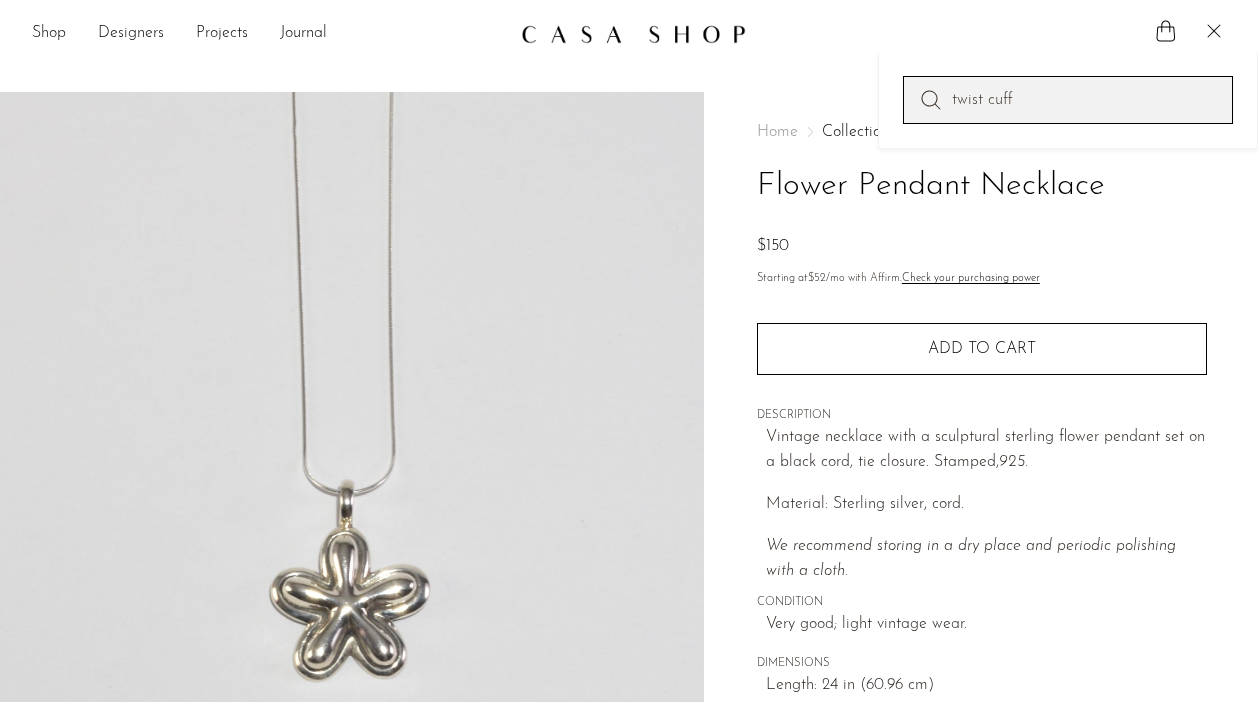 type on "twist cuff" 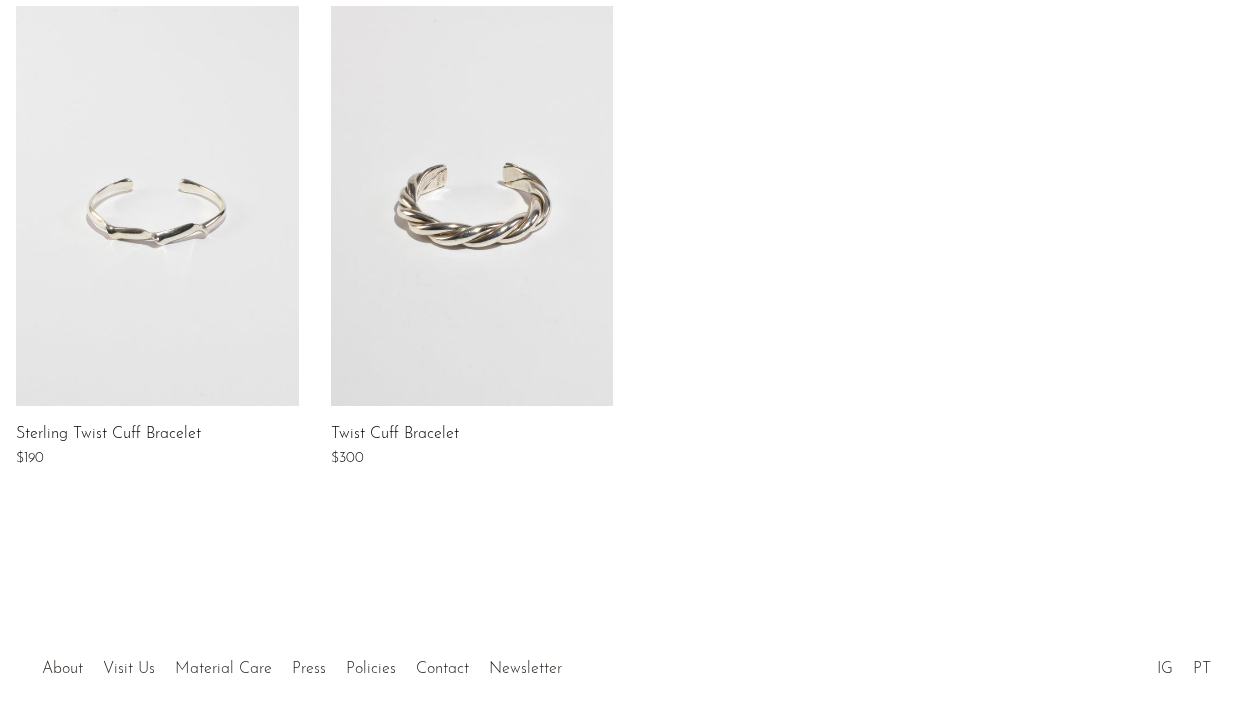 scroll, scrollTop: 0, scrollLeft: 0, axis: both 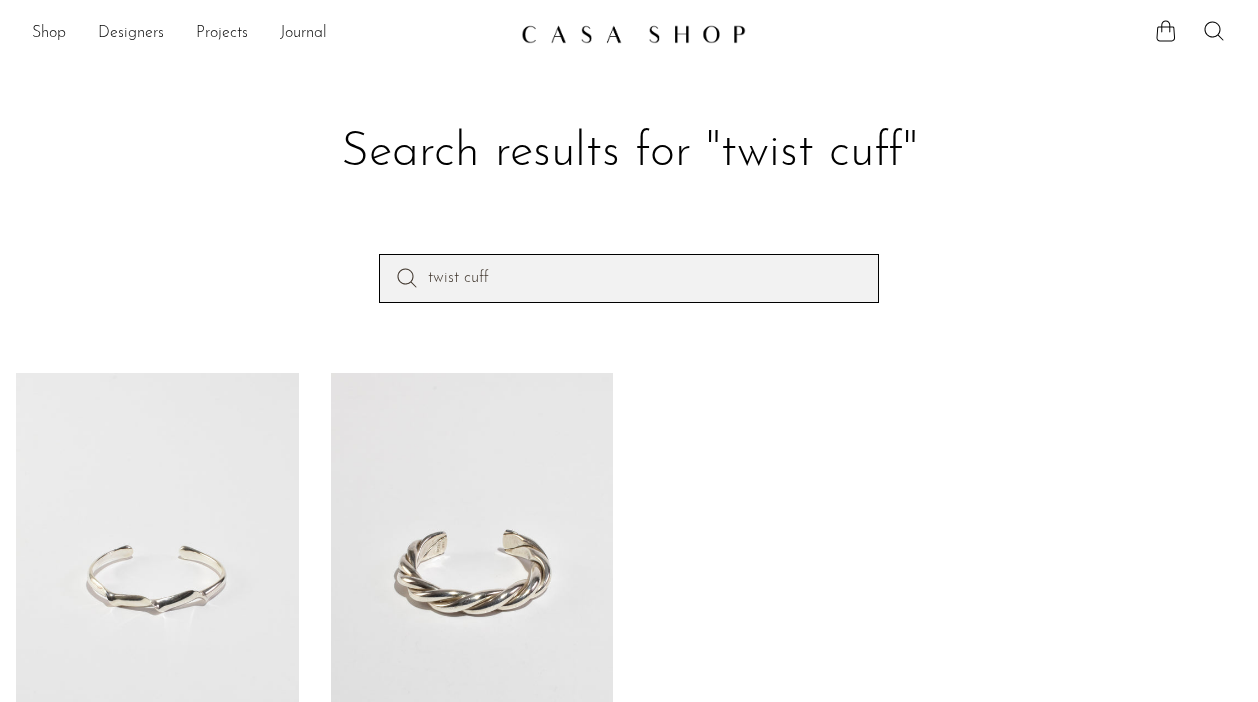 drag, startPoint x: 558, startPoint y: 284, endPoint x: 279, endPoint y: 187, distance: 295.3811 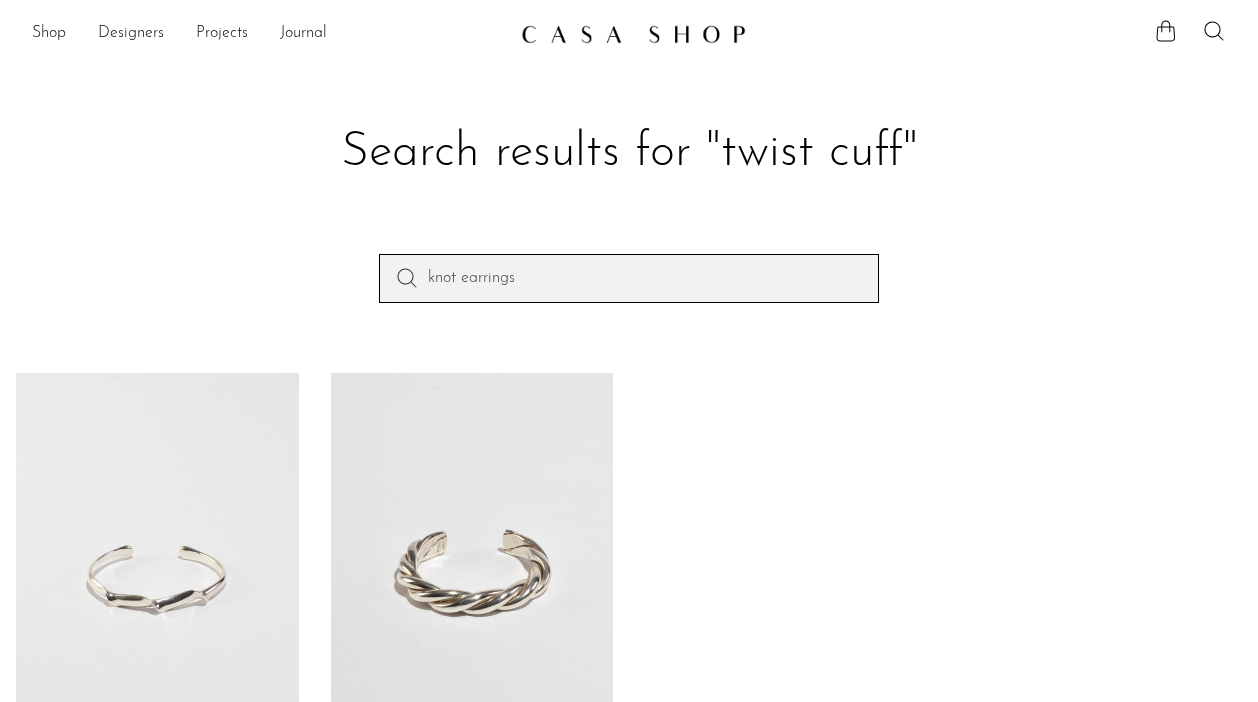 type on "knot earrings" 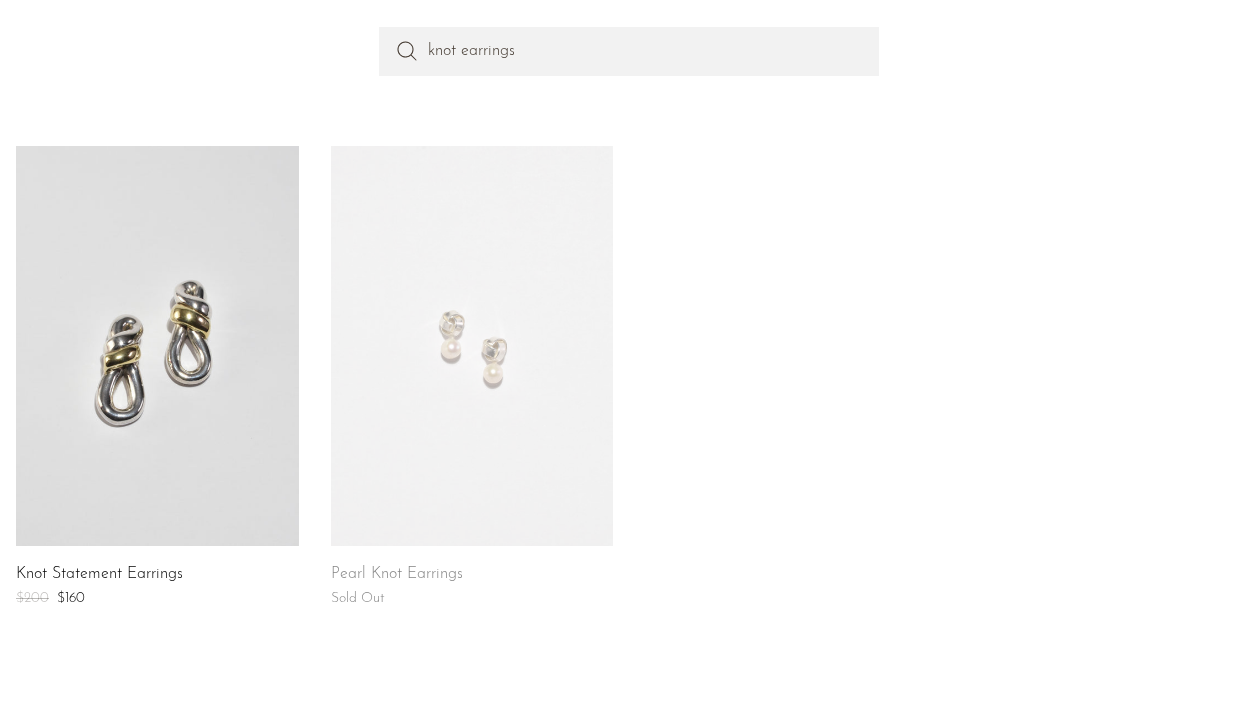 scroll, scrollTop: 0, scrollLeft: 0, axis: both 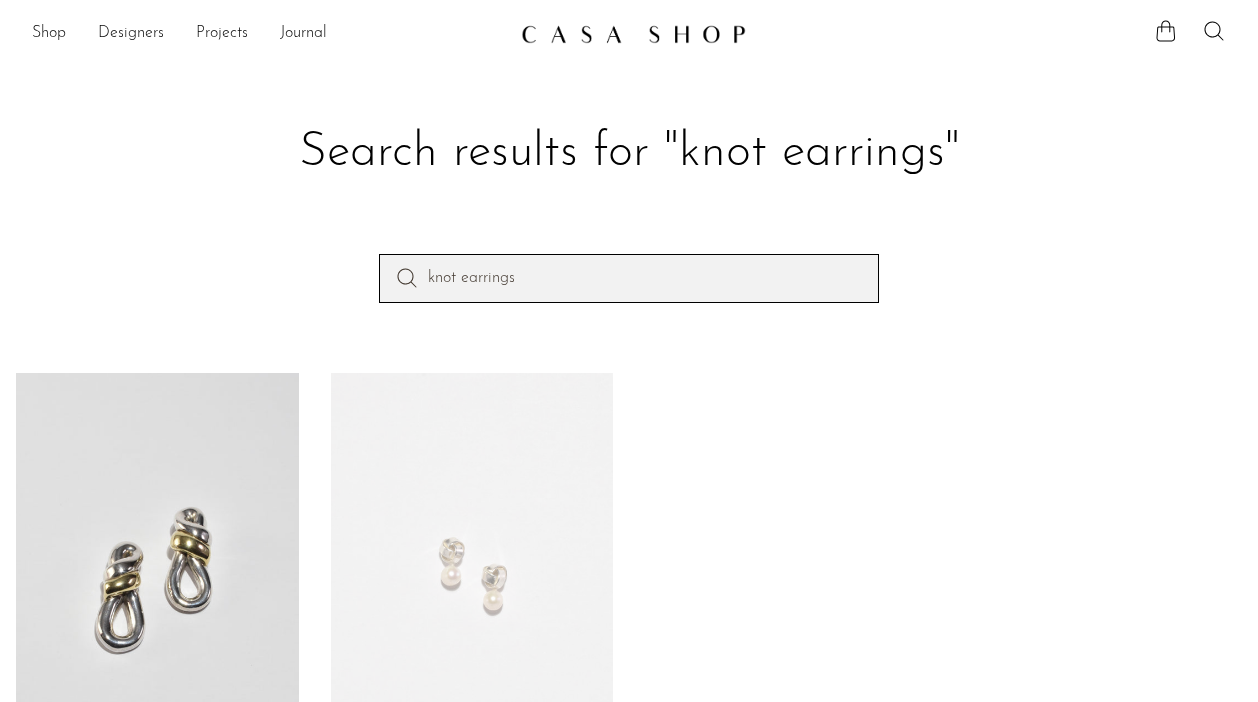 drag, startPoint x: 561, startPoint y: 290, endPoint x: 186, endPoint y: 214, distance: 382.62384 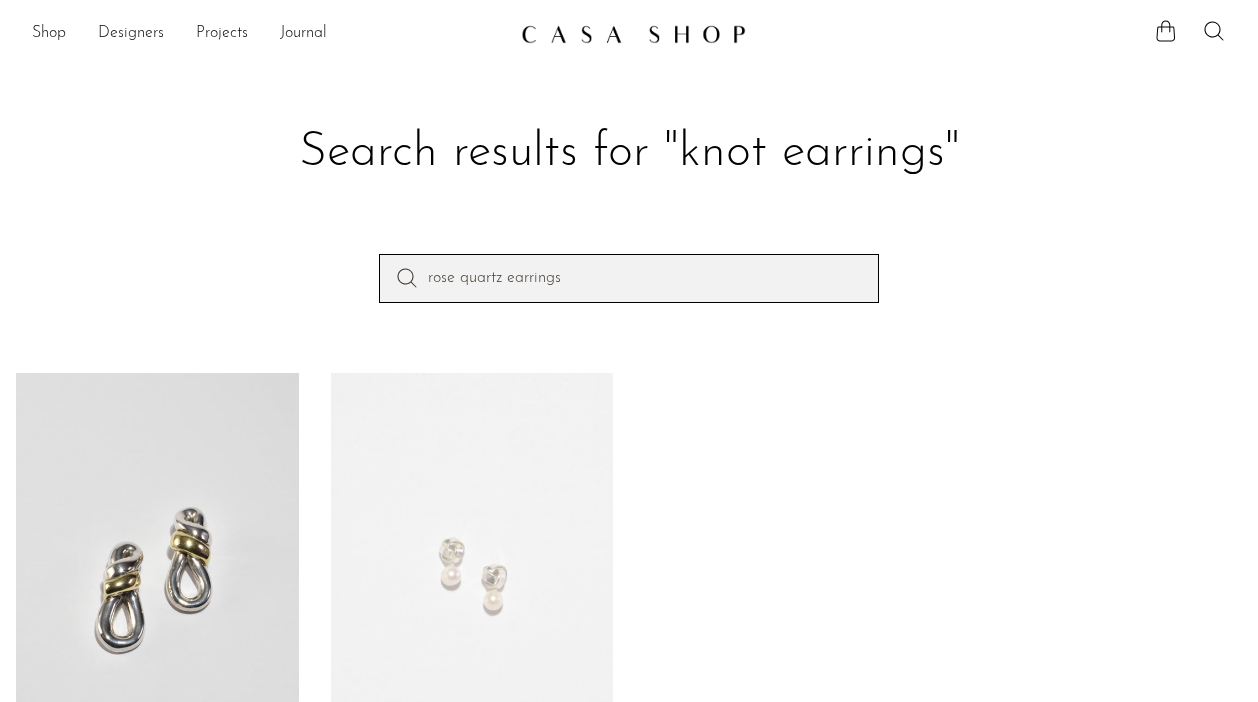 type on "rose quartz earrings" 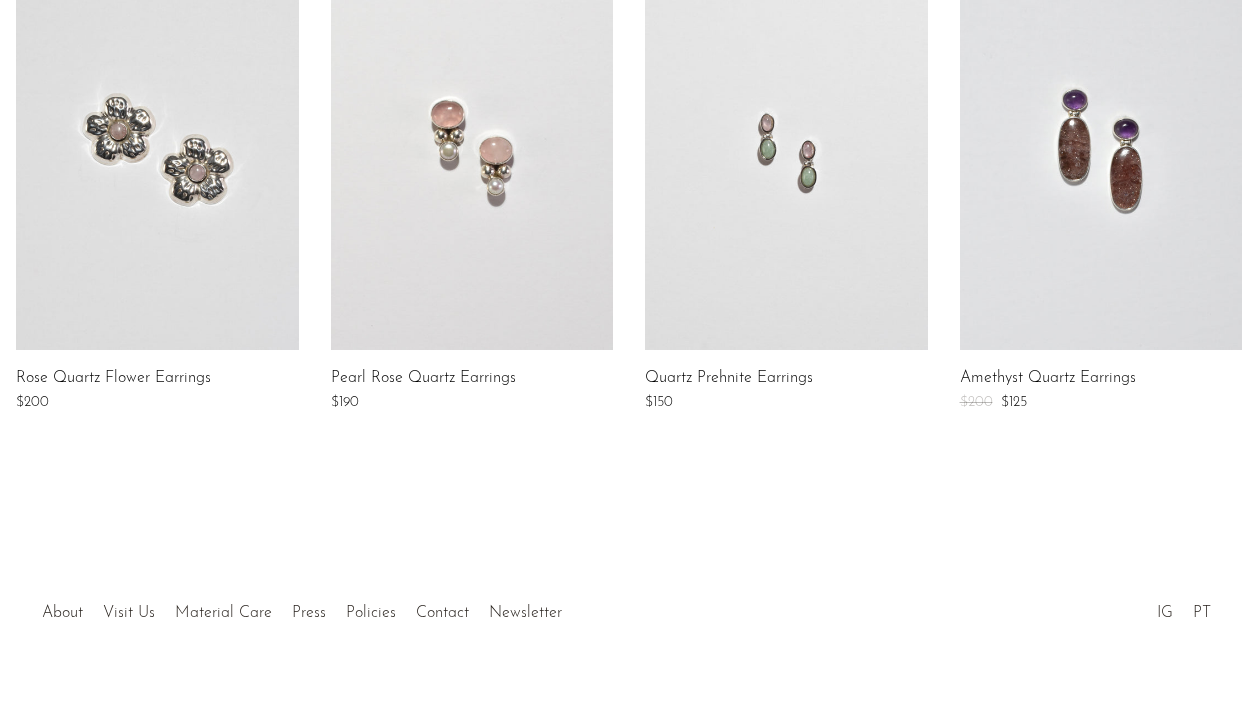 scroll, scrollTop: 0, scrollLeft: 0, axis: both 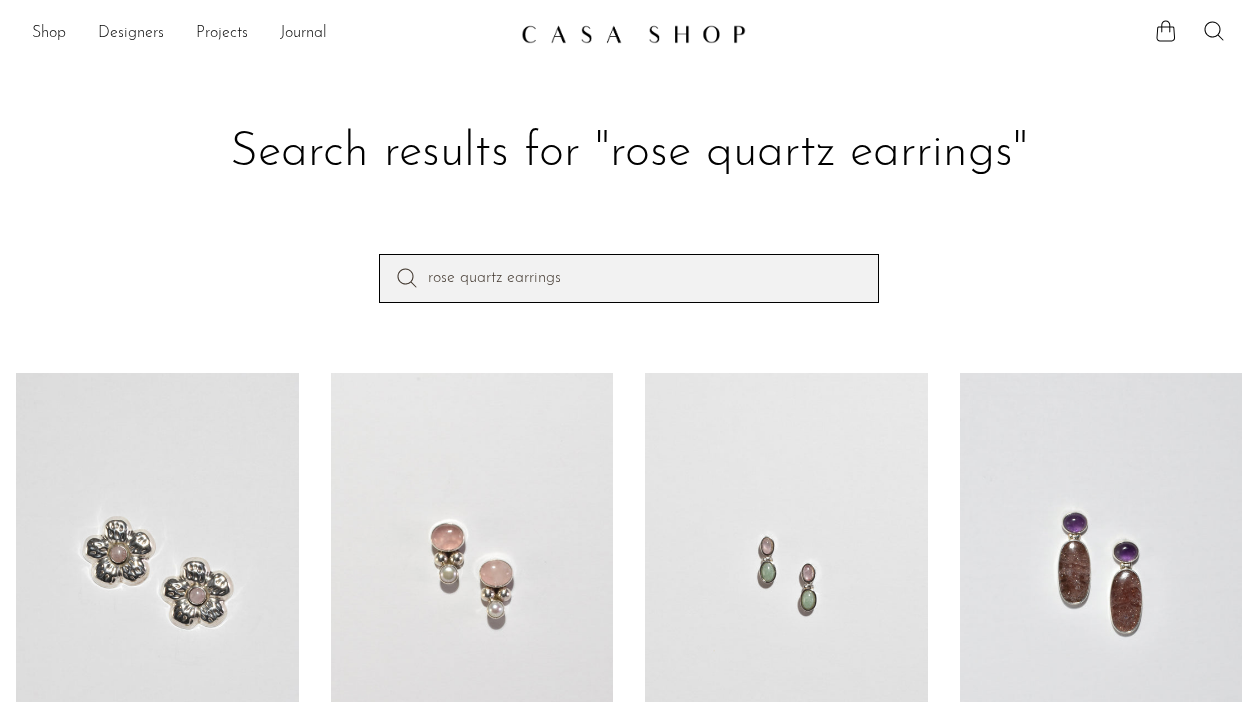 drag, startPoint x: 593, startPoint y: 295, endPoint x: 161, endPoint y: 149, distance: 456.0044 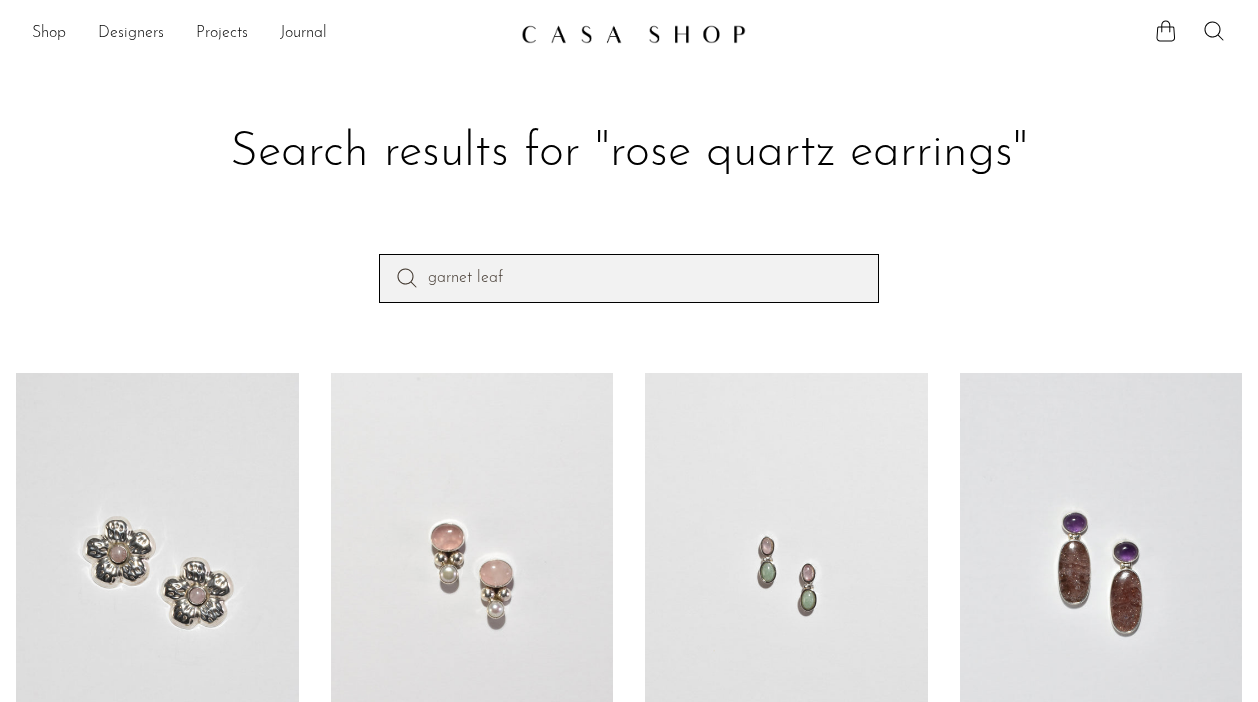 type on "garnet leaf" 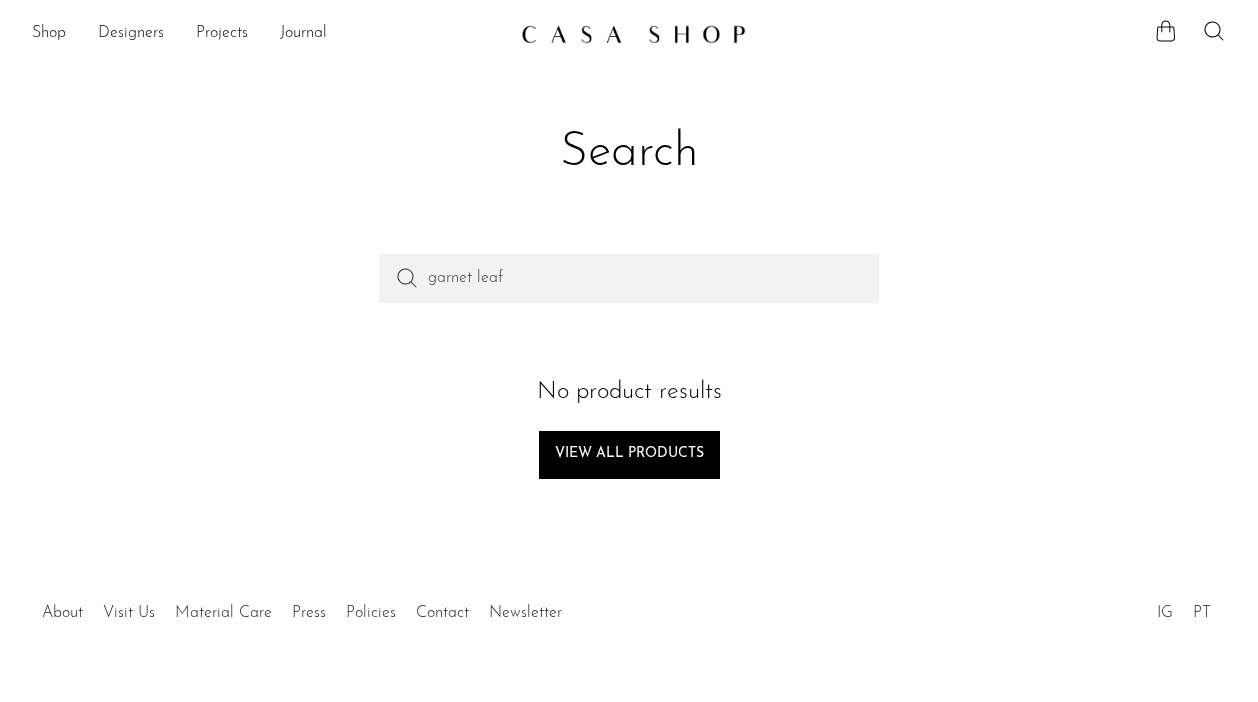 scroll, scrollTop: 44, scrollLeft: 0, axis: vertical 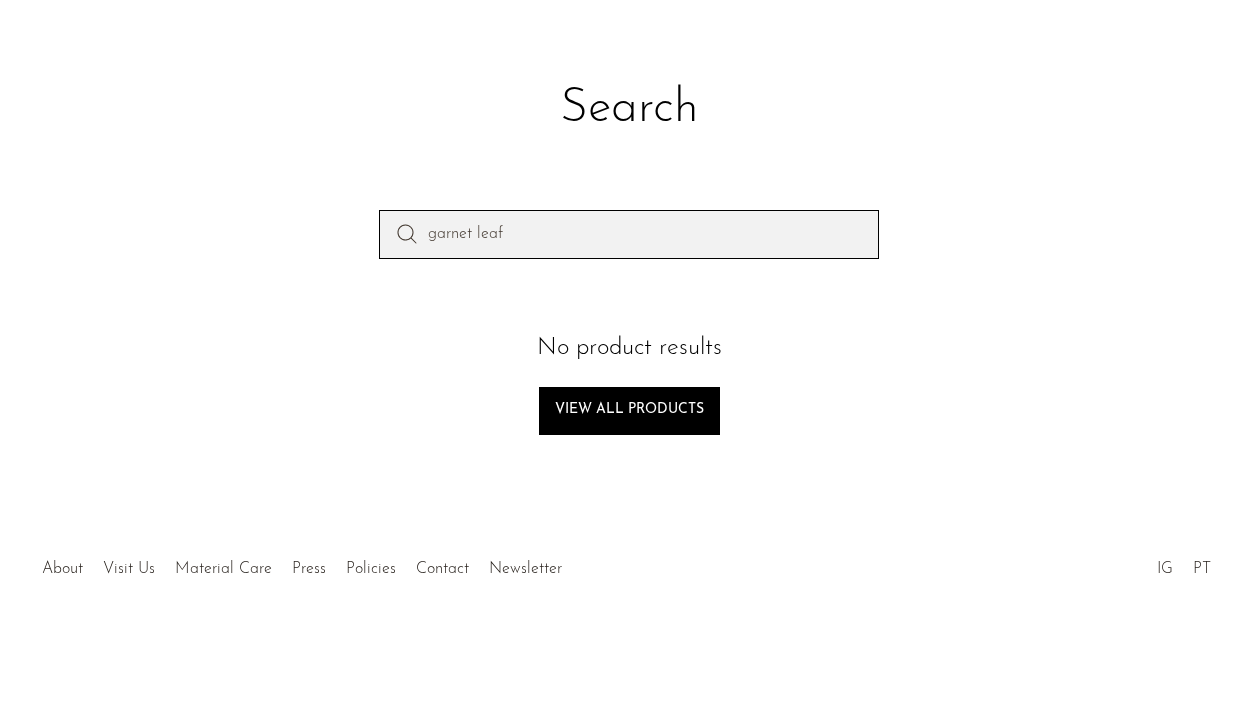 drag, startPoint x: 552, startPoint y: 247, endPoint x: 484, endPoint y: 230, distance: 70.0928 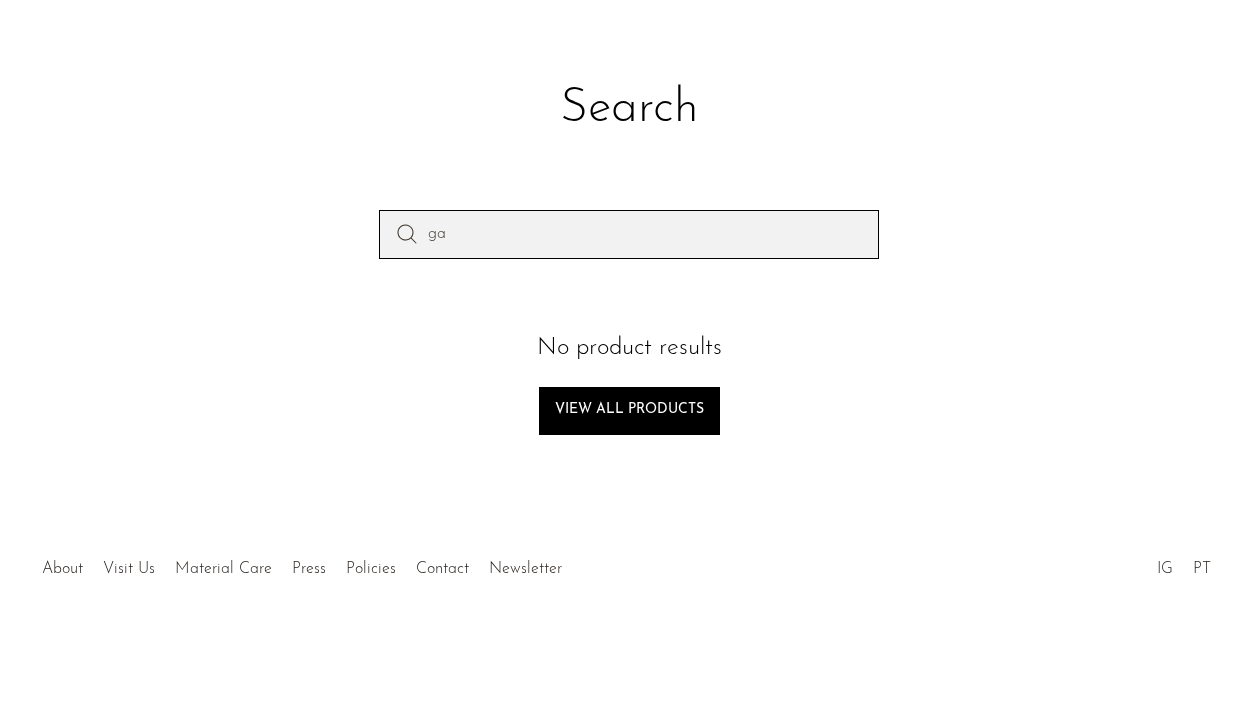 type on "g" 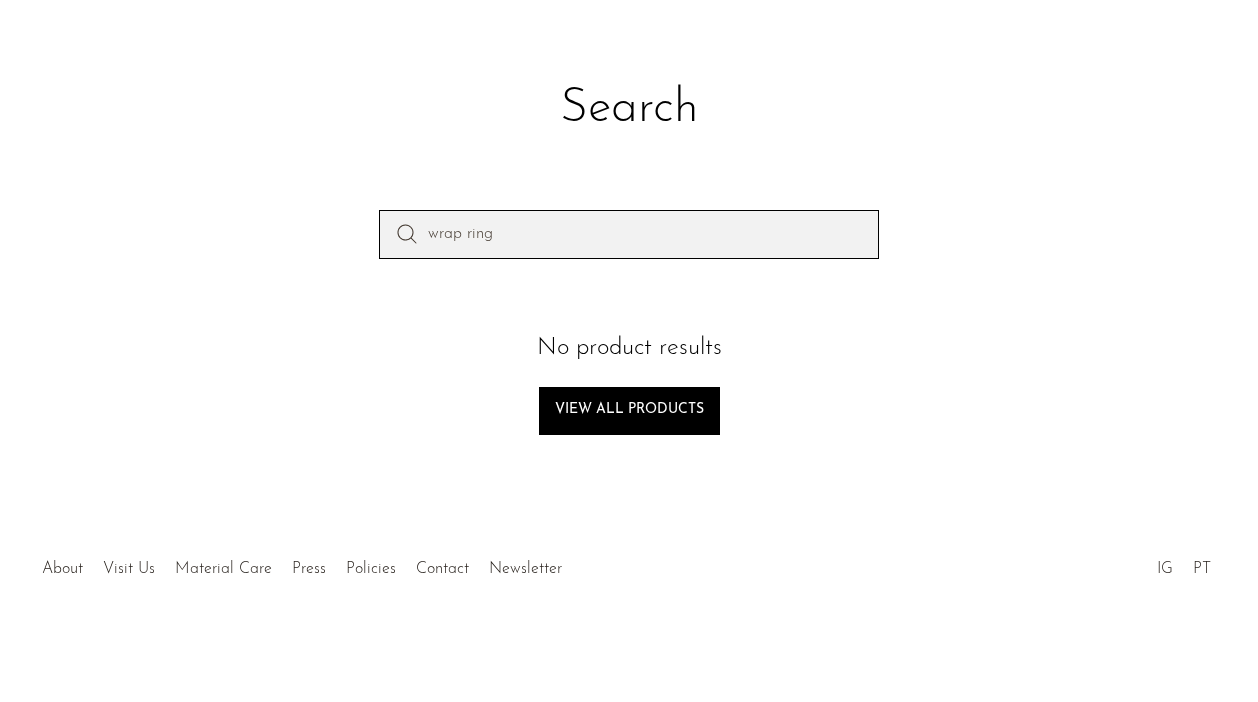 type on "wrap ring" 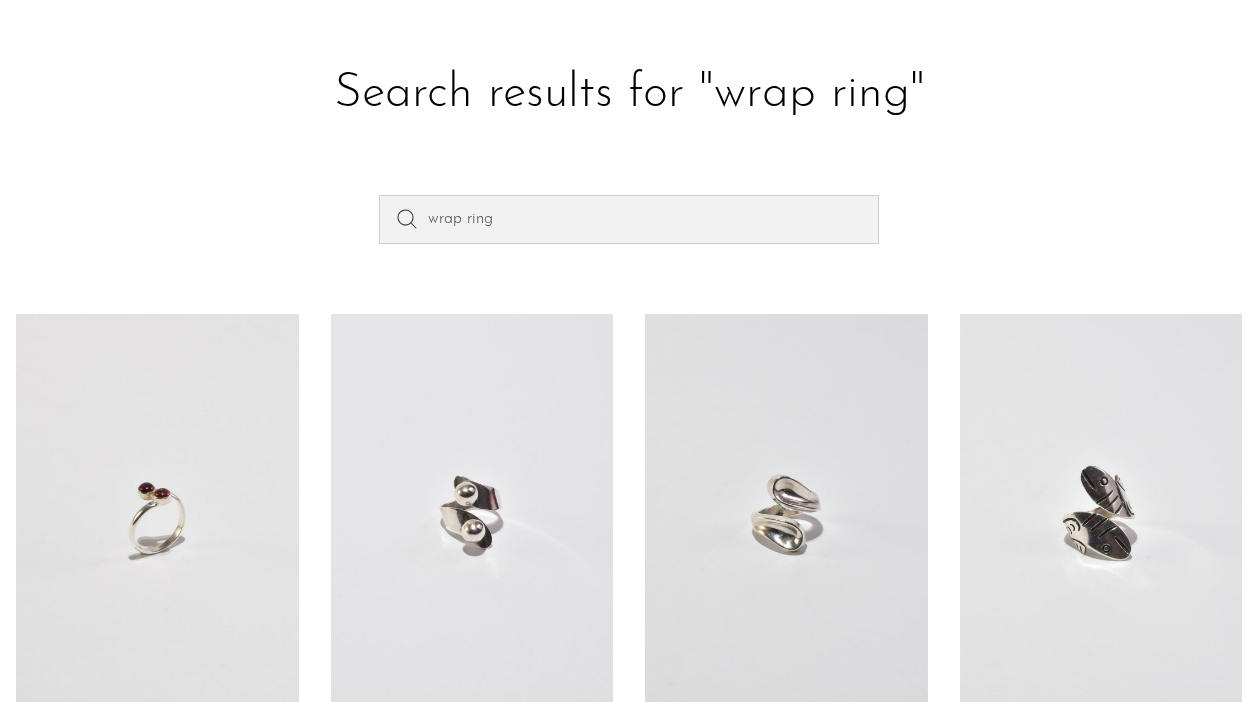 scroll, scrollTop: 45, scrollLeft: 0, axis: vertical 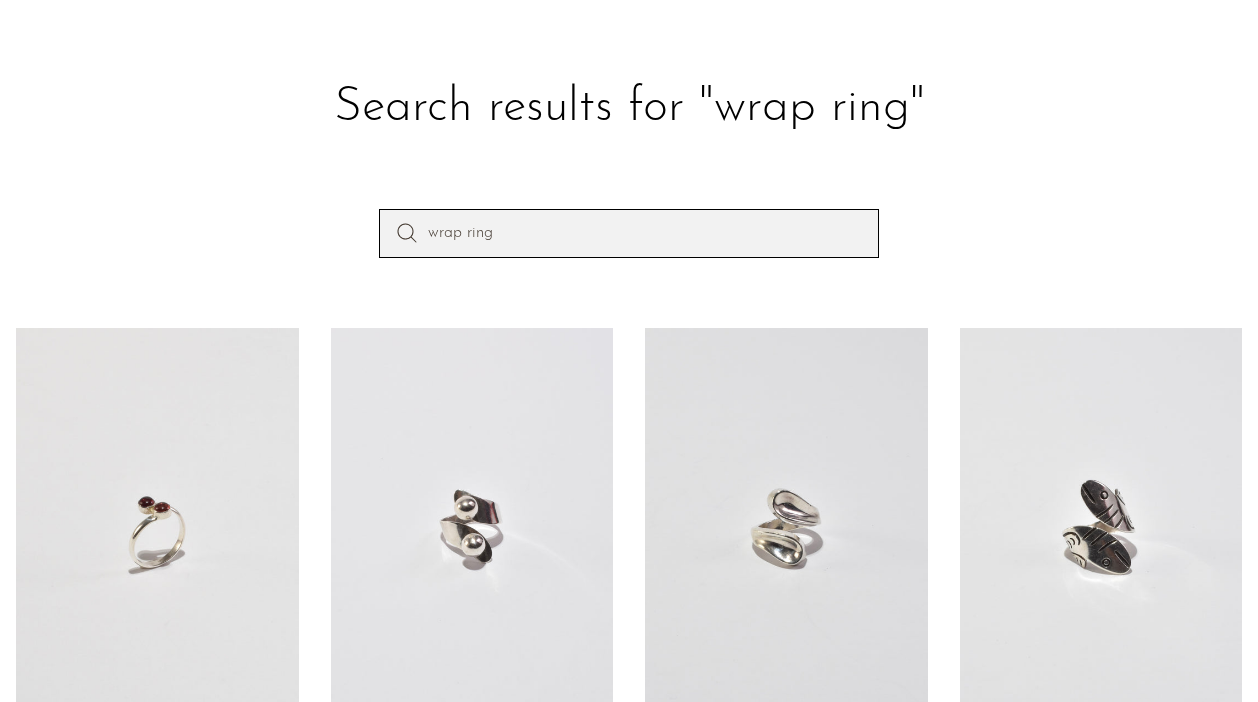 drag, startPoint x: 571, startPoint y: 242, endPoint x: 239, endPoint y: 203, distance: 334.2828 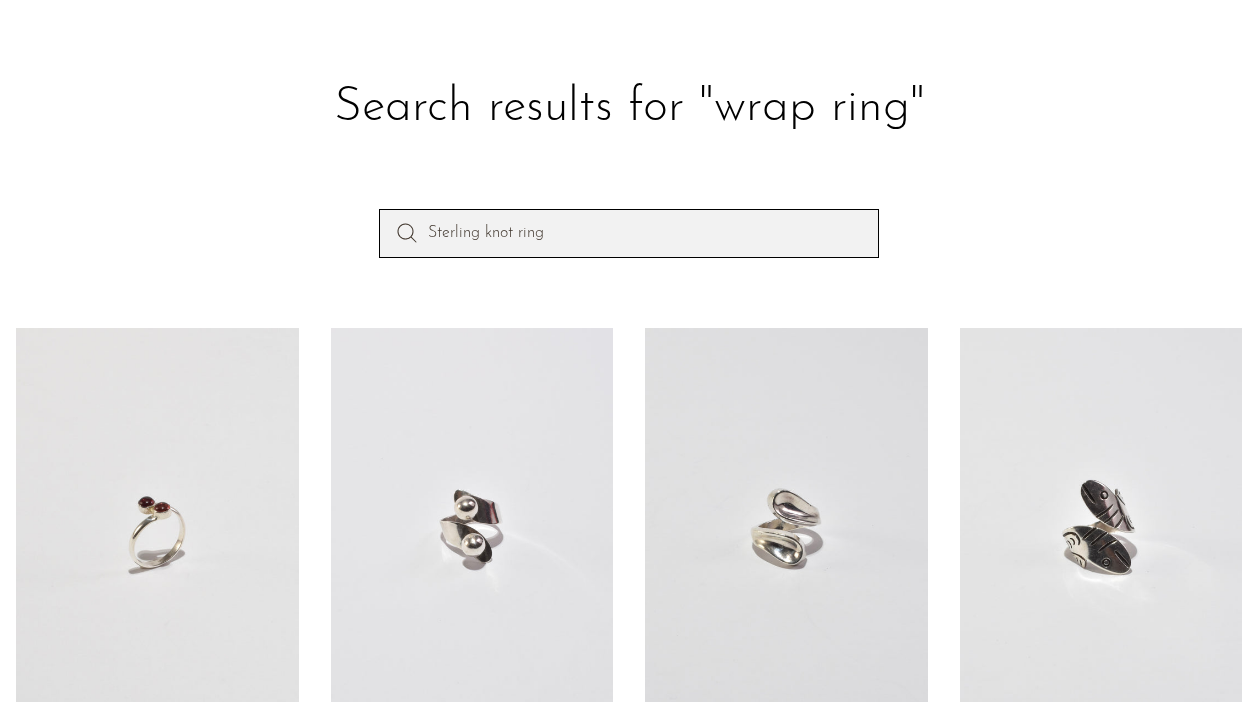 type on "Sterling knot ring" 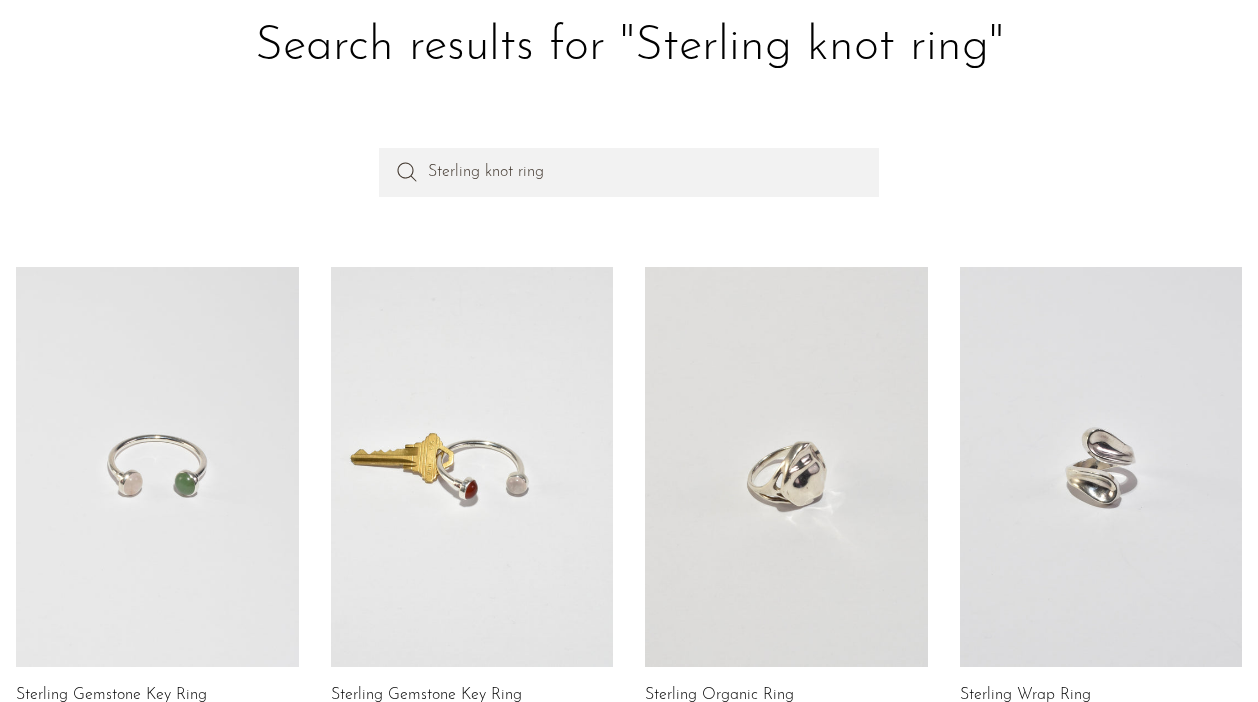 scroll, scrollTop: 48, scrollLeft: 0, axis: vertical 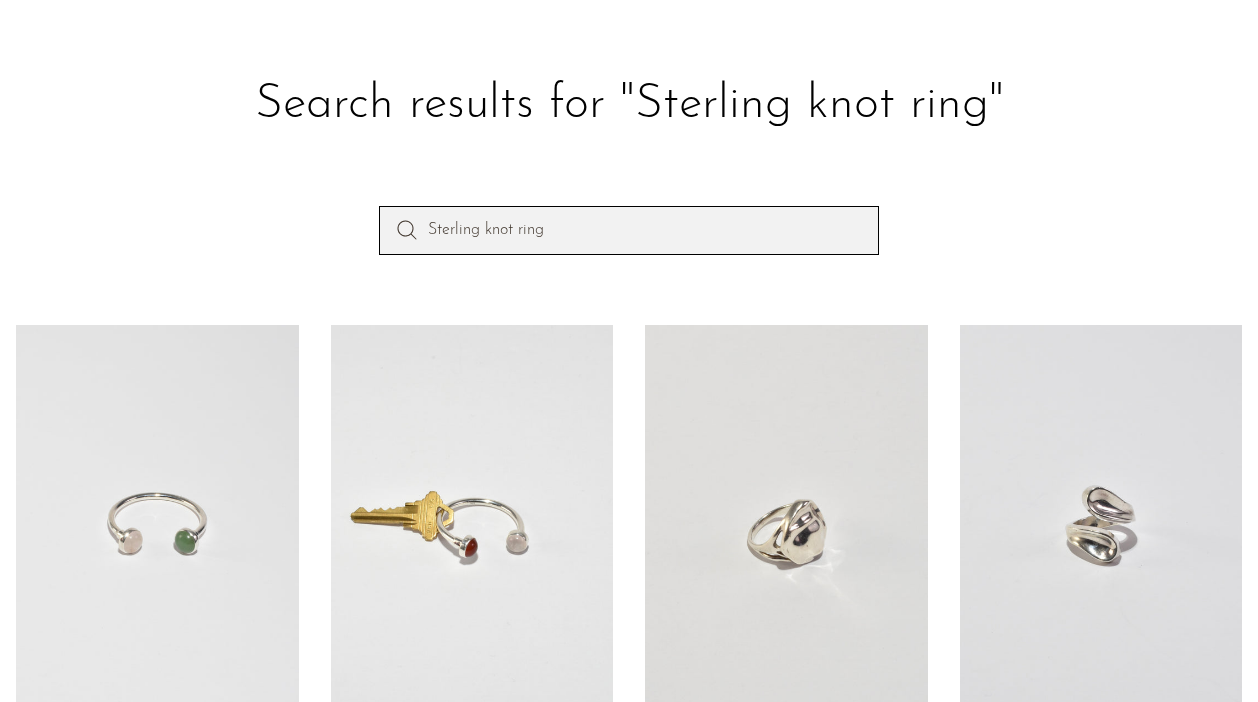 drag, startPoint x: 566, startPoint y: 238, endPoint x: 444, endPoint y: 219, distance: 123.47064 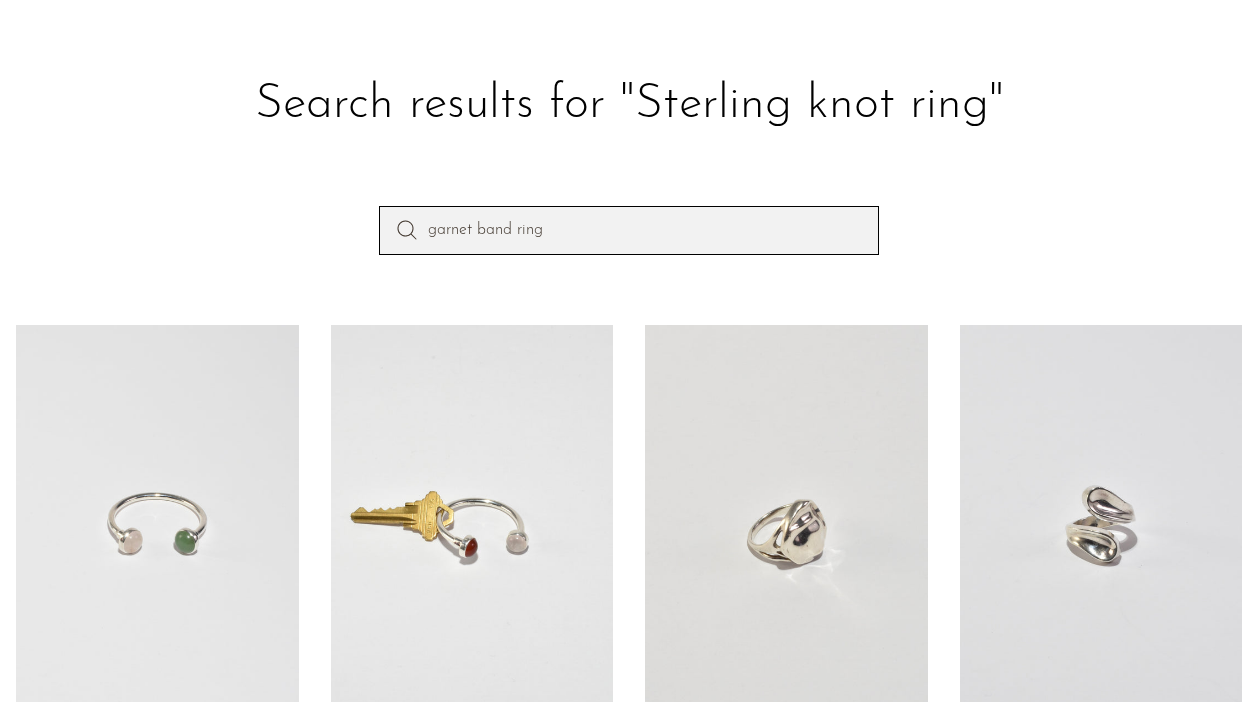 type on "garnet band ring" 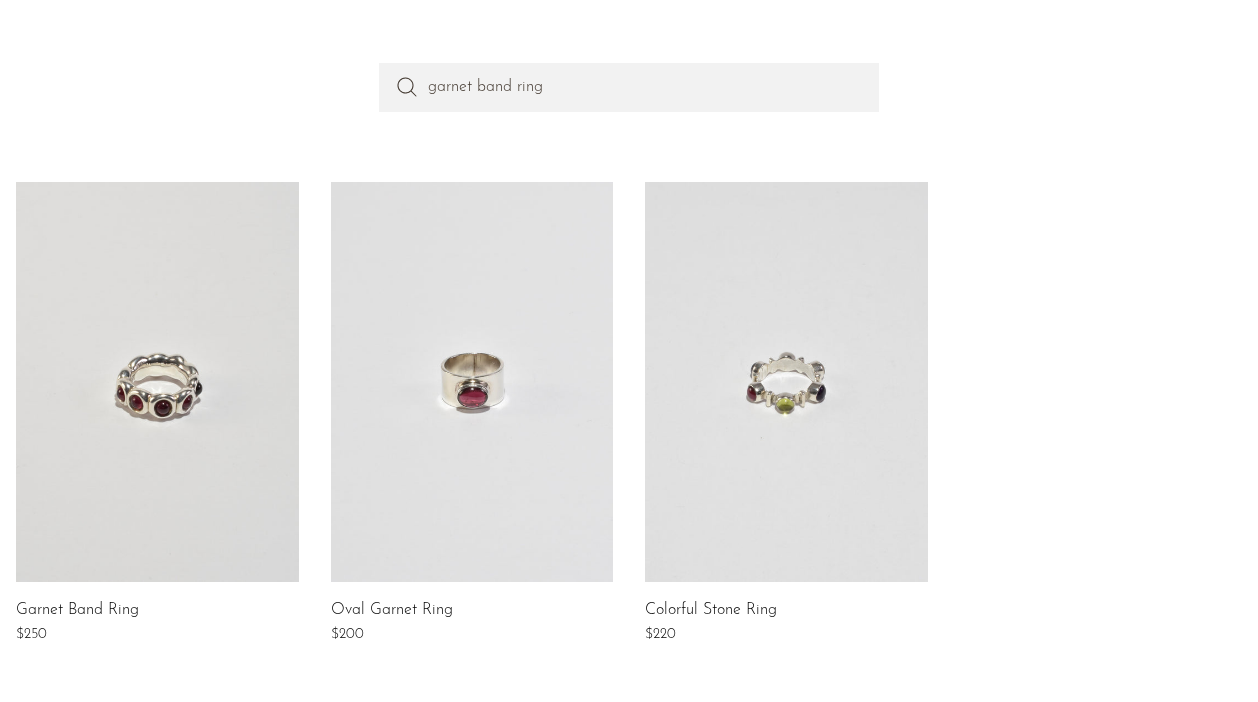 scroll, scrollTop: 226, scrollLeft: 0, axis: vertical 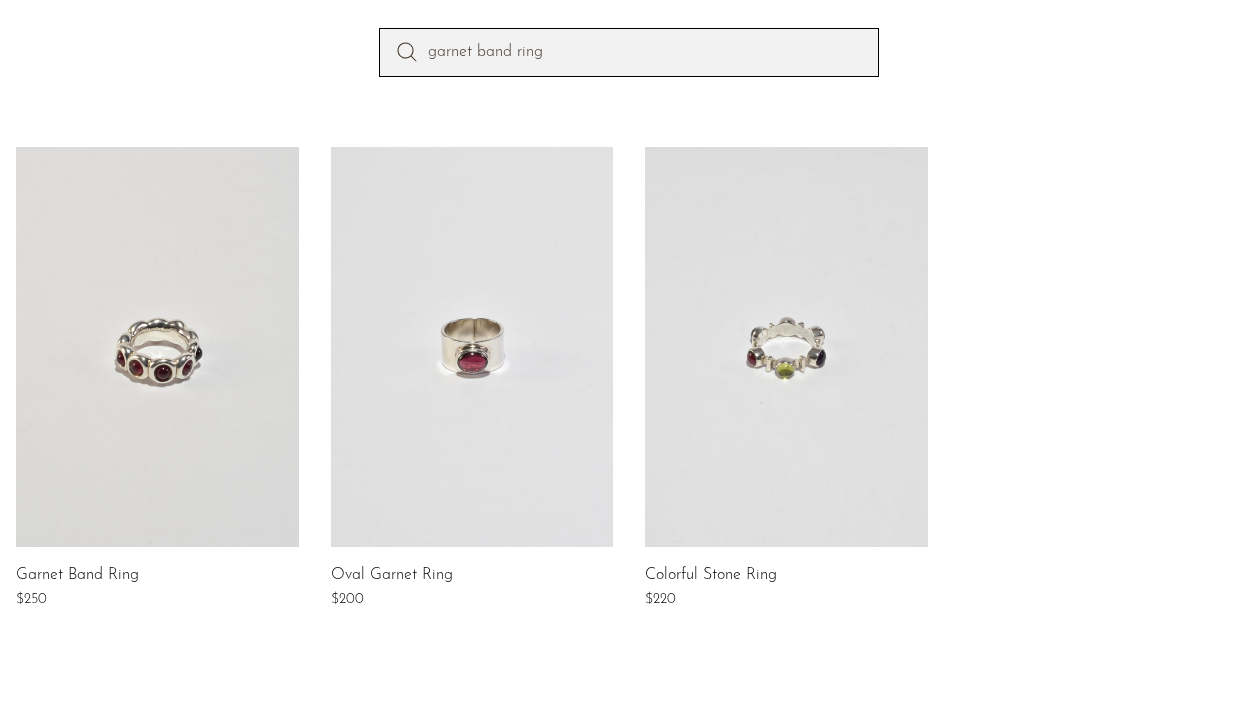 drag, startPoint x: 594, startPoint y: 58, endPoint x: 251, endPoint y: 62, distance: 343.02332 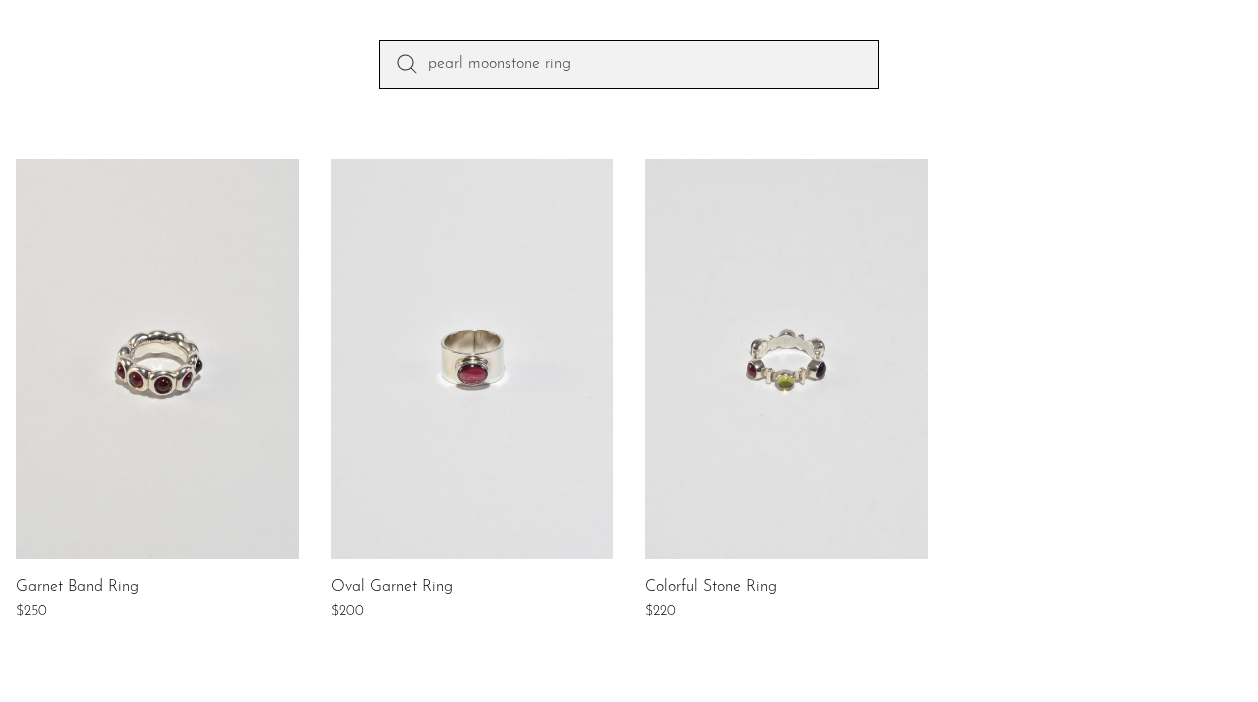 type on "pearl moonstone ring" 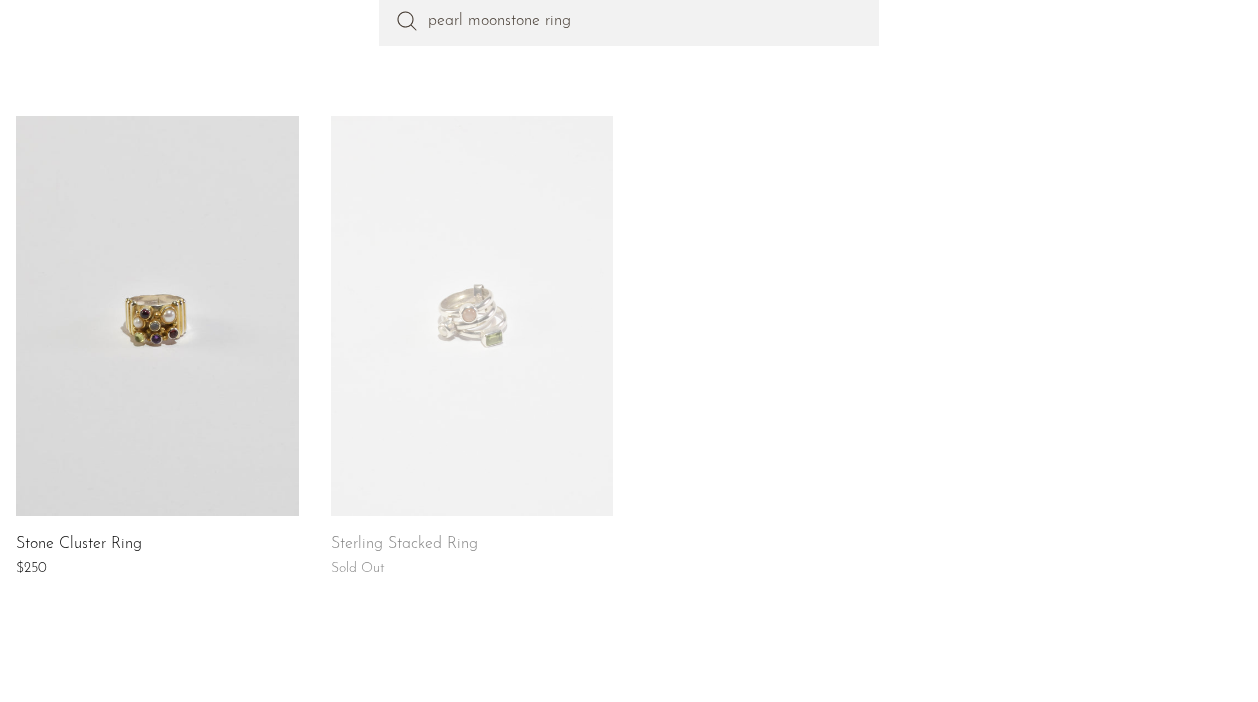 scroll, scrollTop: 297, scrollLeft: 0, axis: vertical 